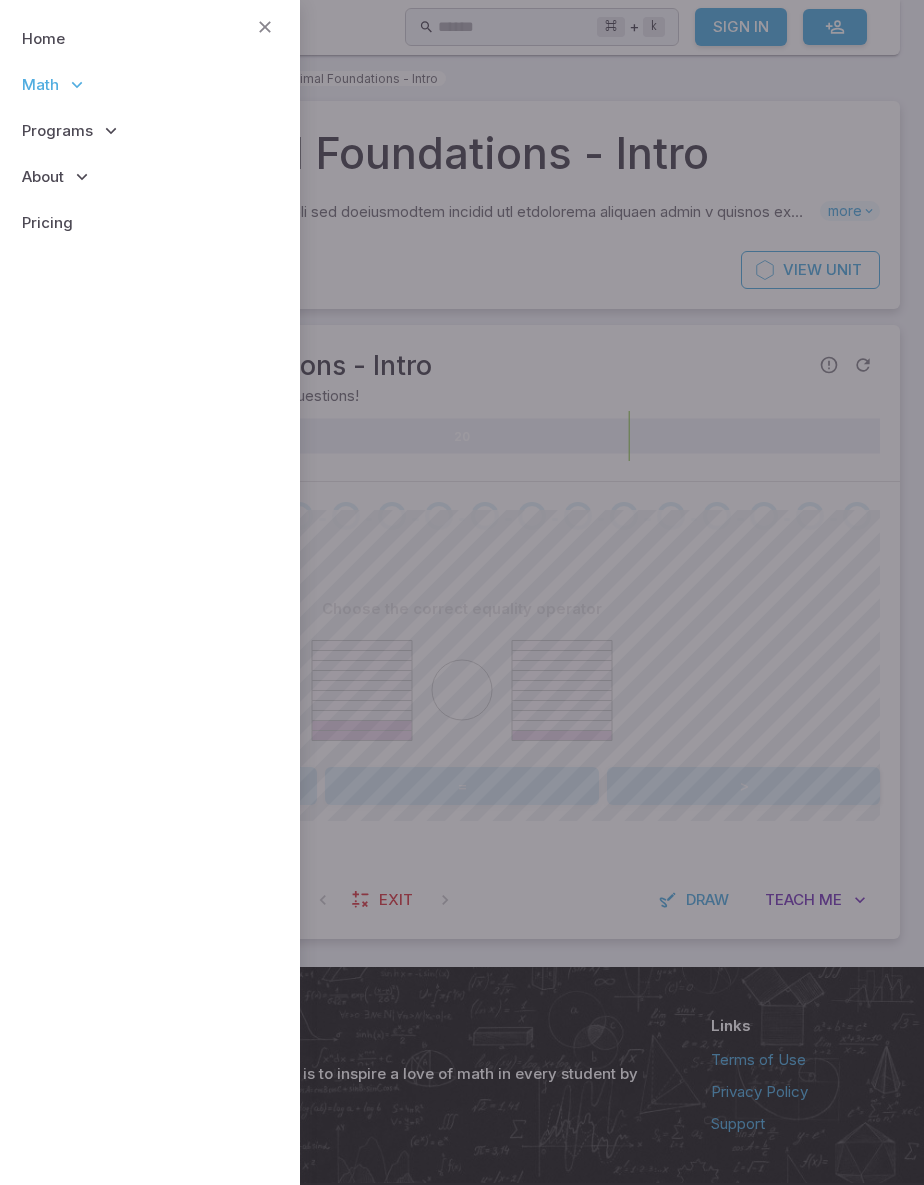 scroll, scrollTop: 14, scrollLeft: 0, axis: vertical 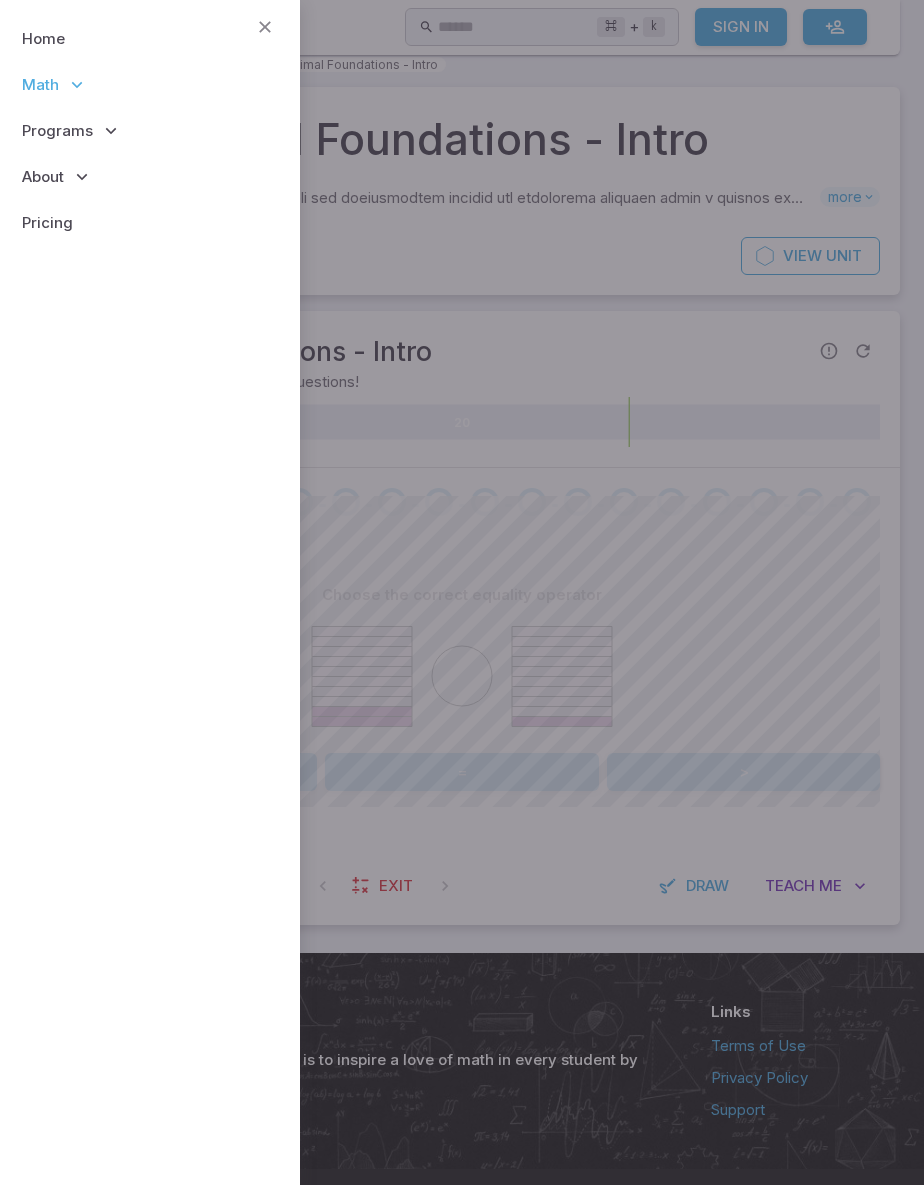 click on "Home" at bounding box center [150, 39] 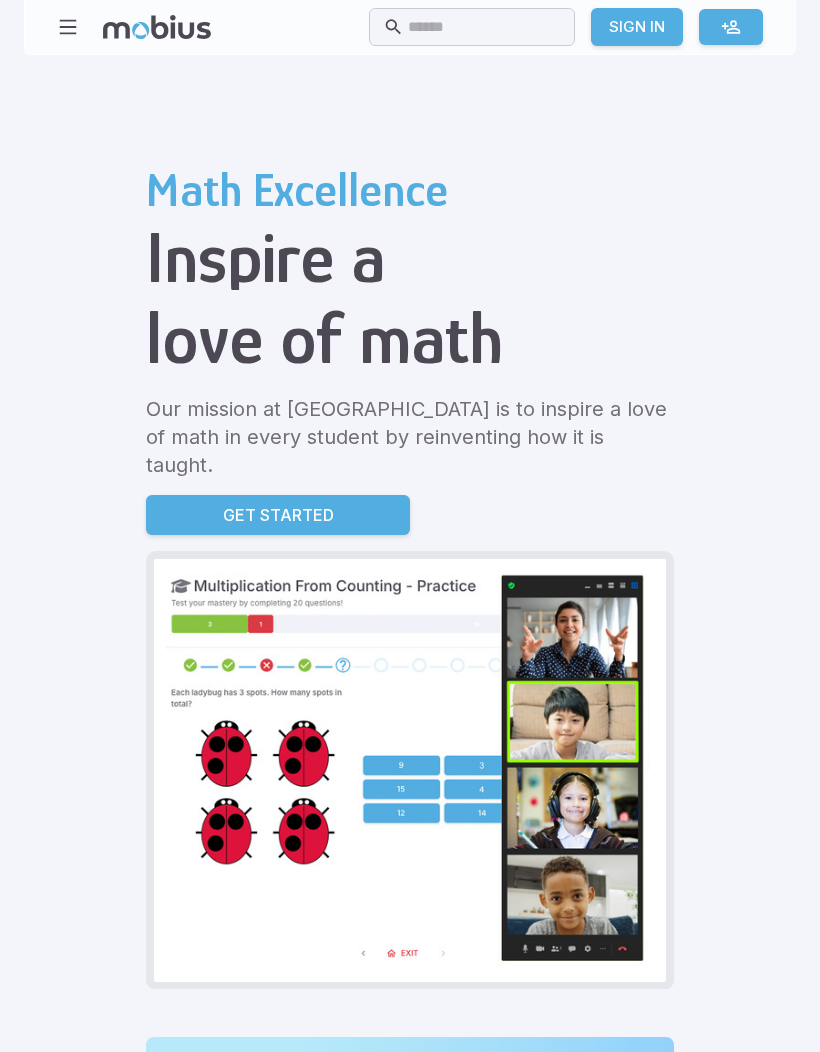 scroll, scrollTop: 0, scrollLeft: 0, axis: both 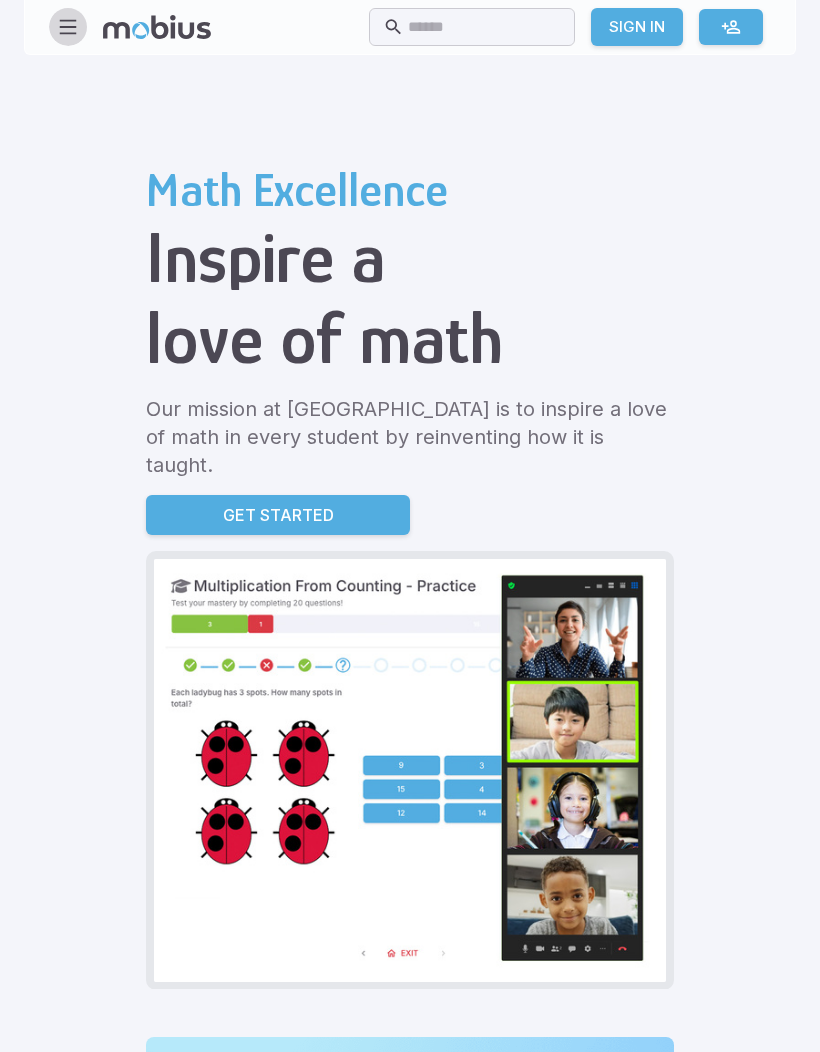 click at bounding box center [68, 27] 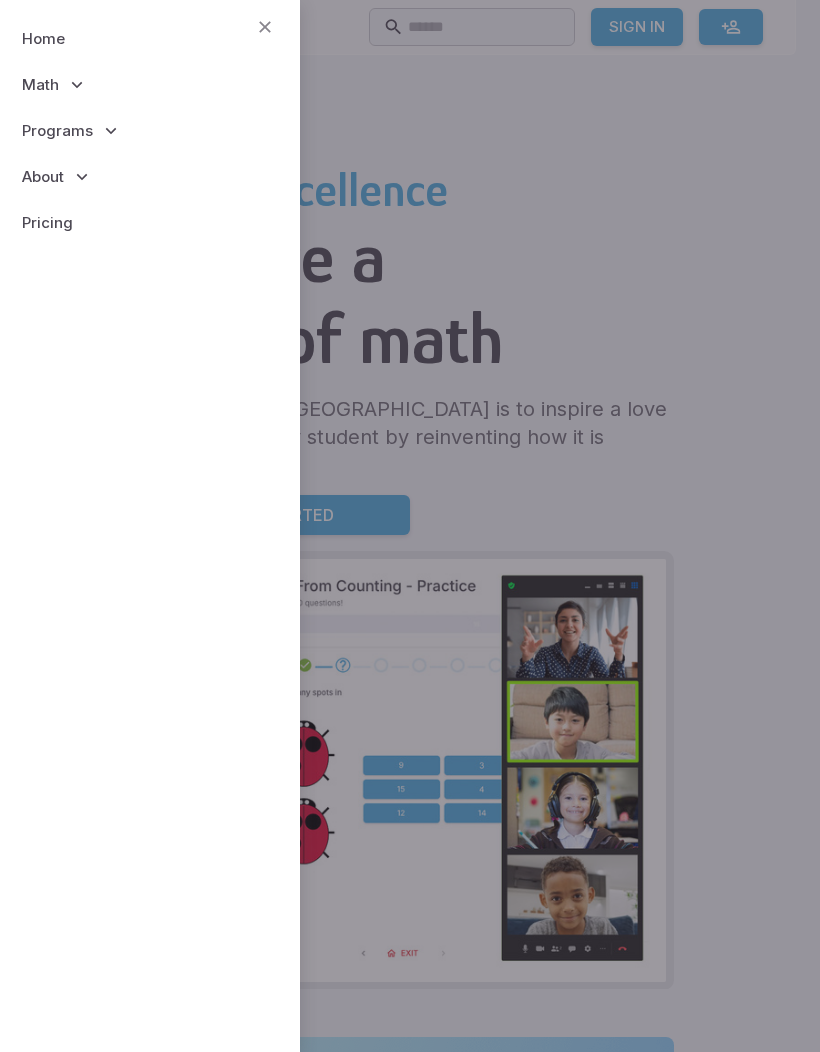 click on "Math" at bounding box center [40, 85] 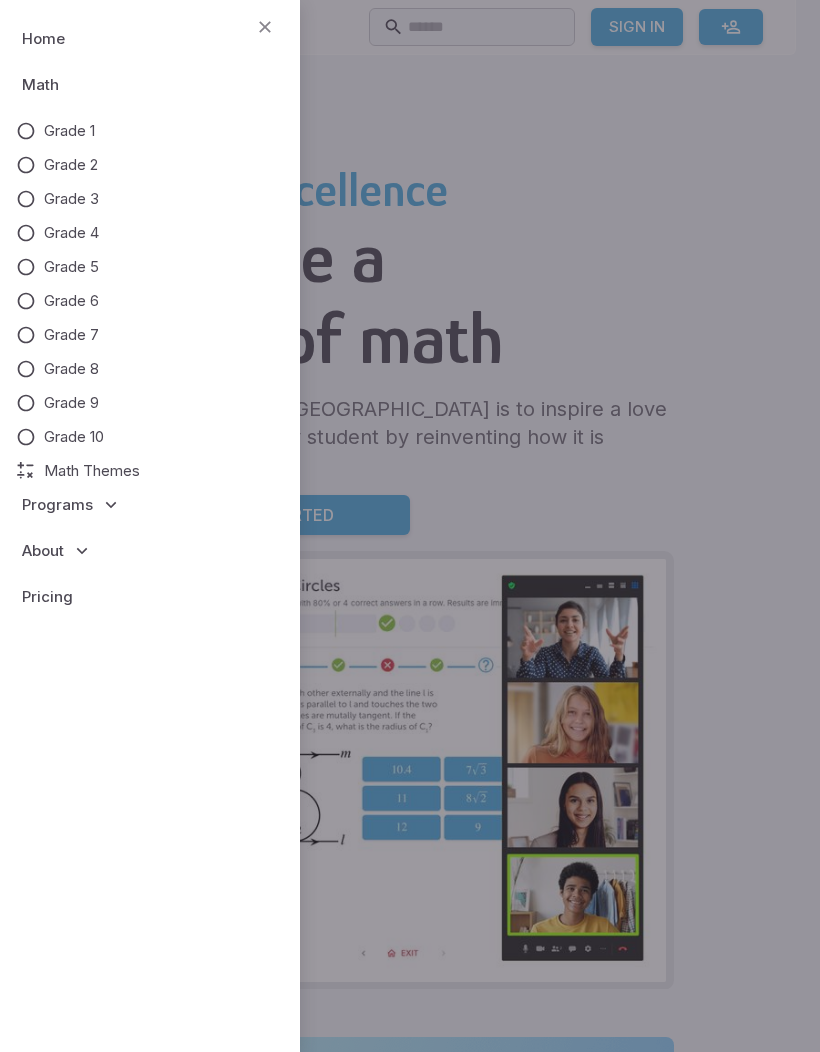click at bounding box center (26, 199) 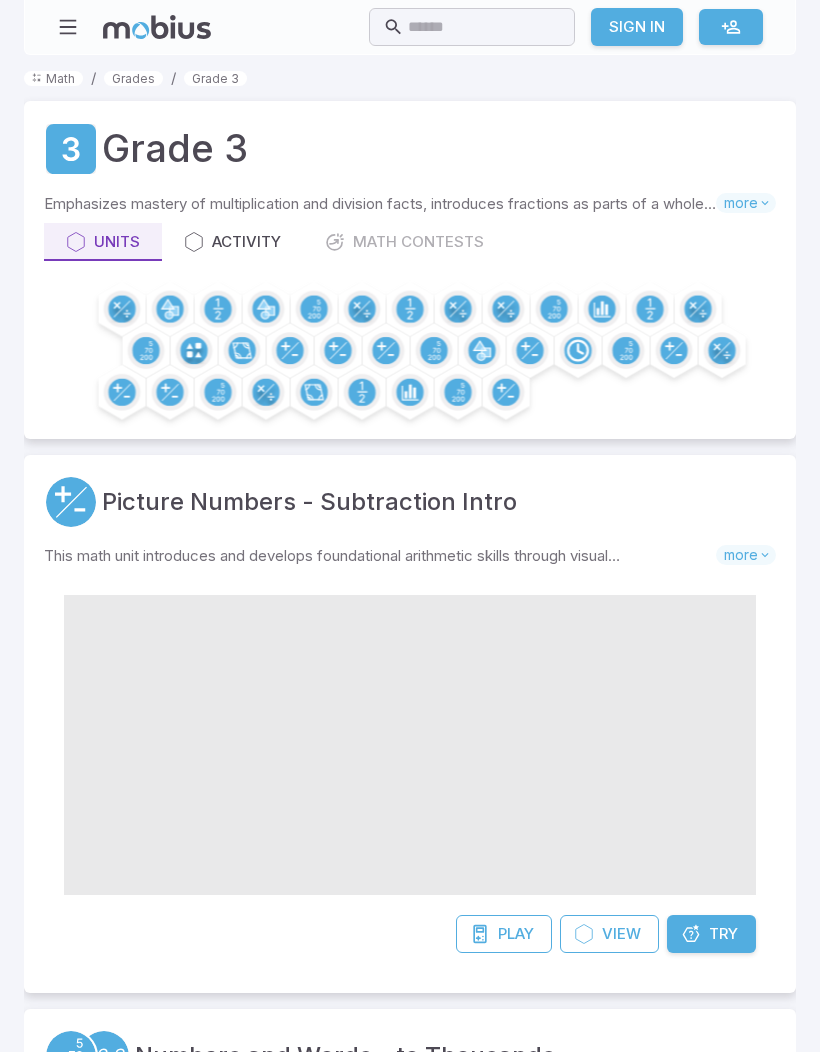scroll, scrollTop: 0, scrollLeft: 0, axis: both 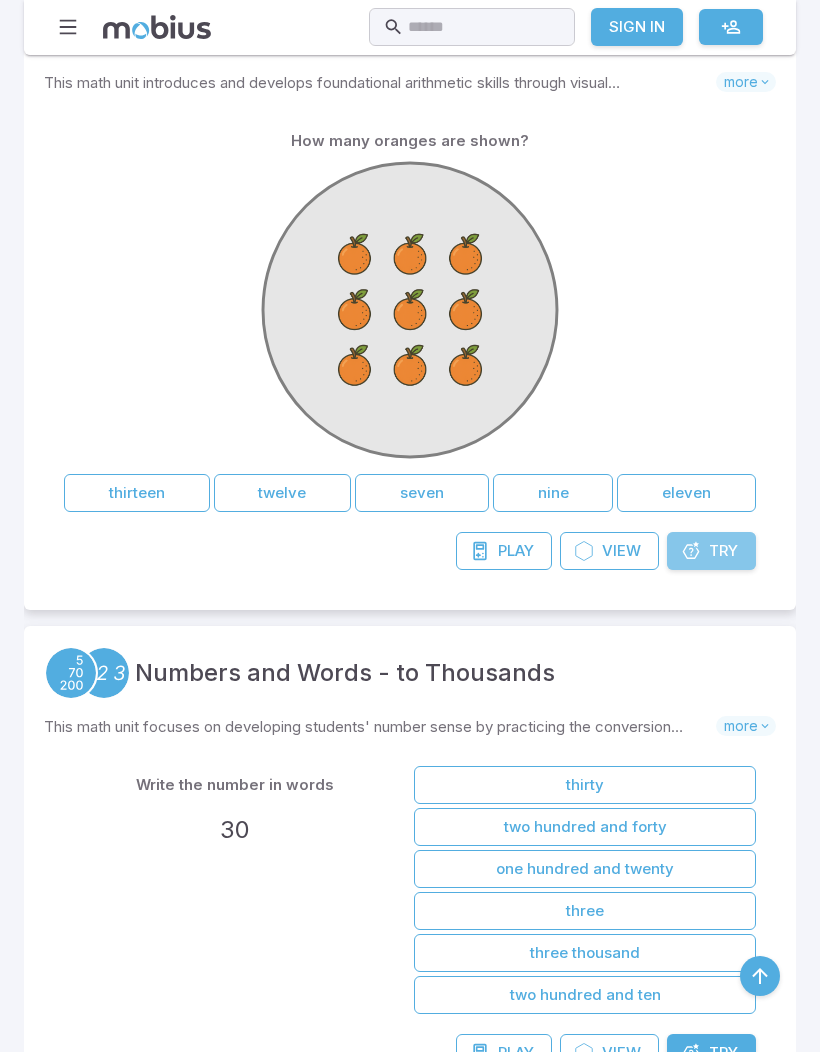 click on "Try" at bounding box center (723, 551) 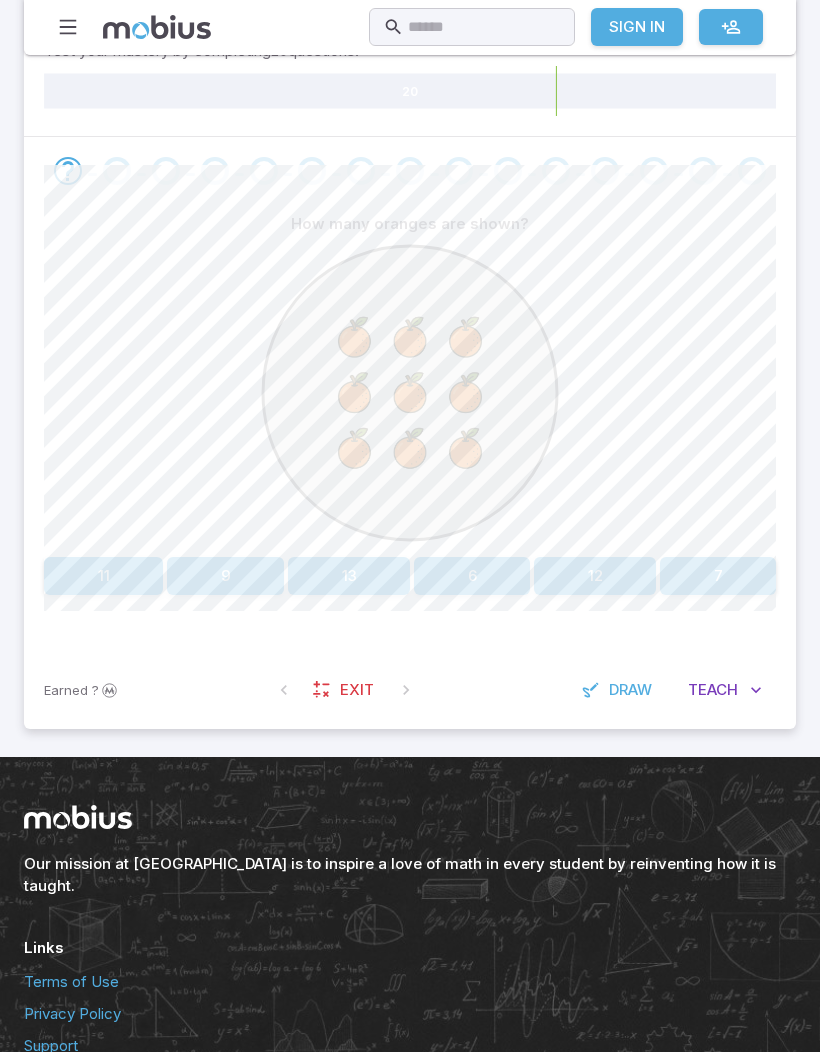 scroll, scrollTop: 334, scrollLeft: 0, axis: vertical 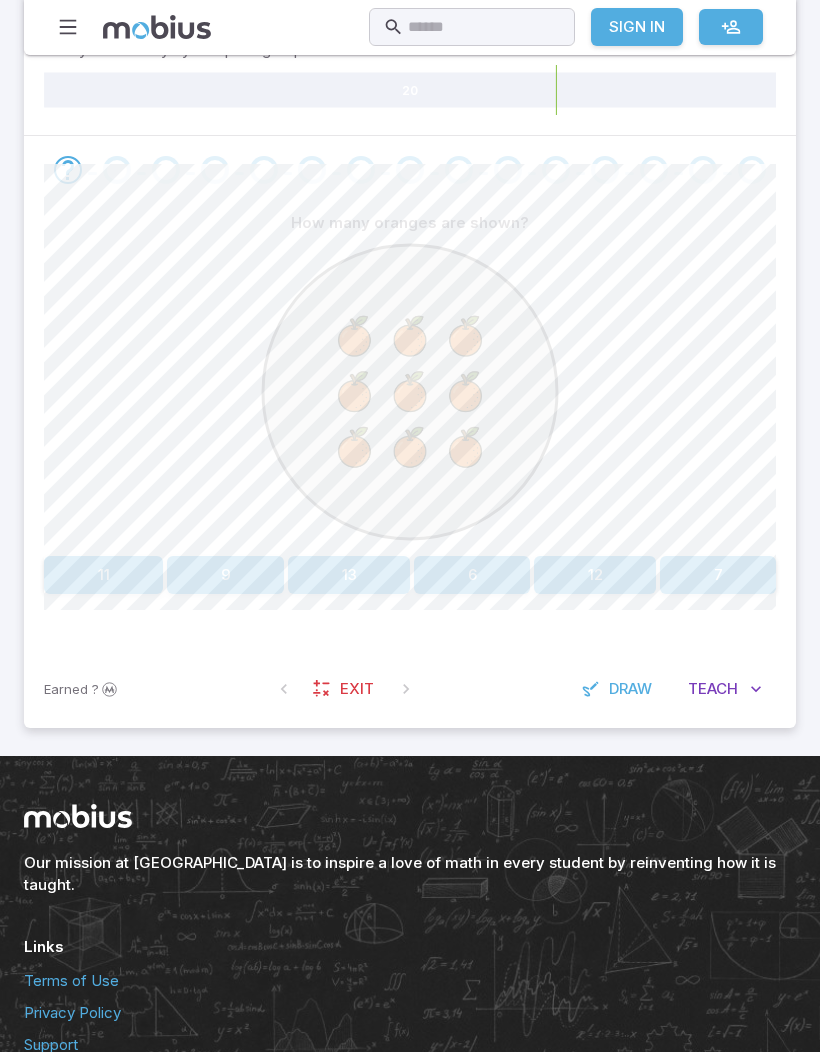 click on "9" at bounding box center (225, 575) 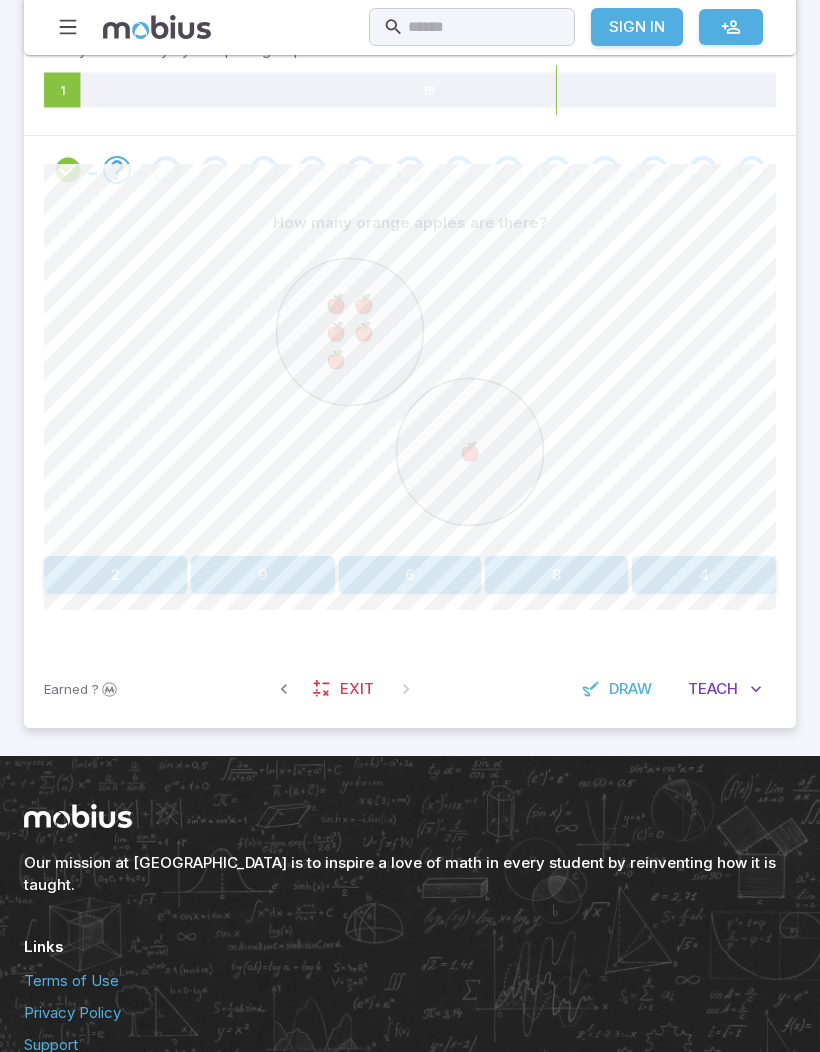 click on "6" at bounding box center (410, 575) 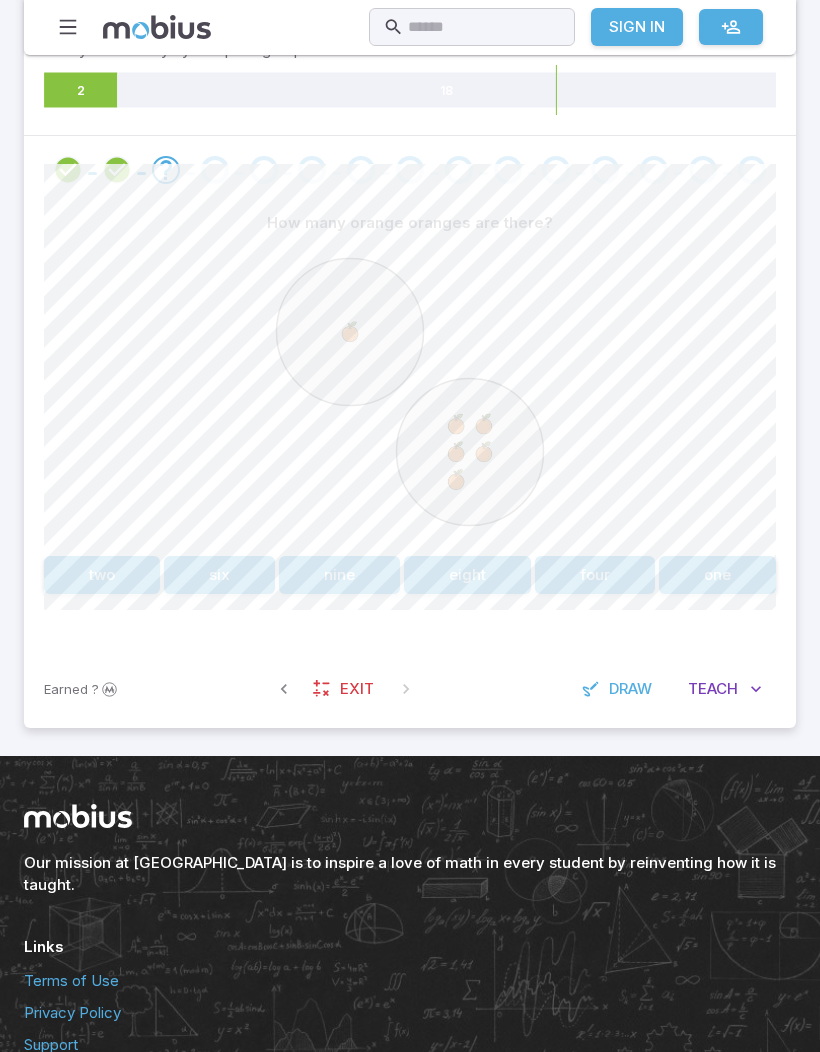 click on "six" at bounding box center [219, 575] 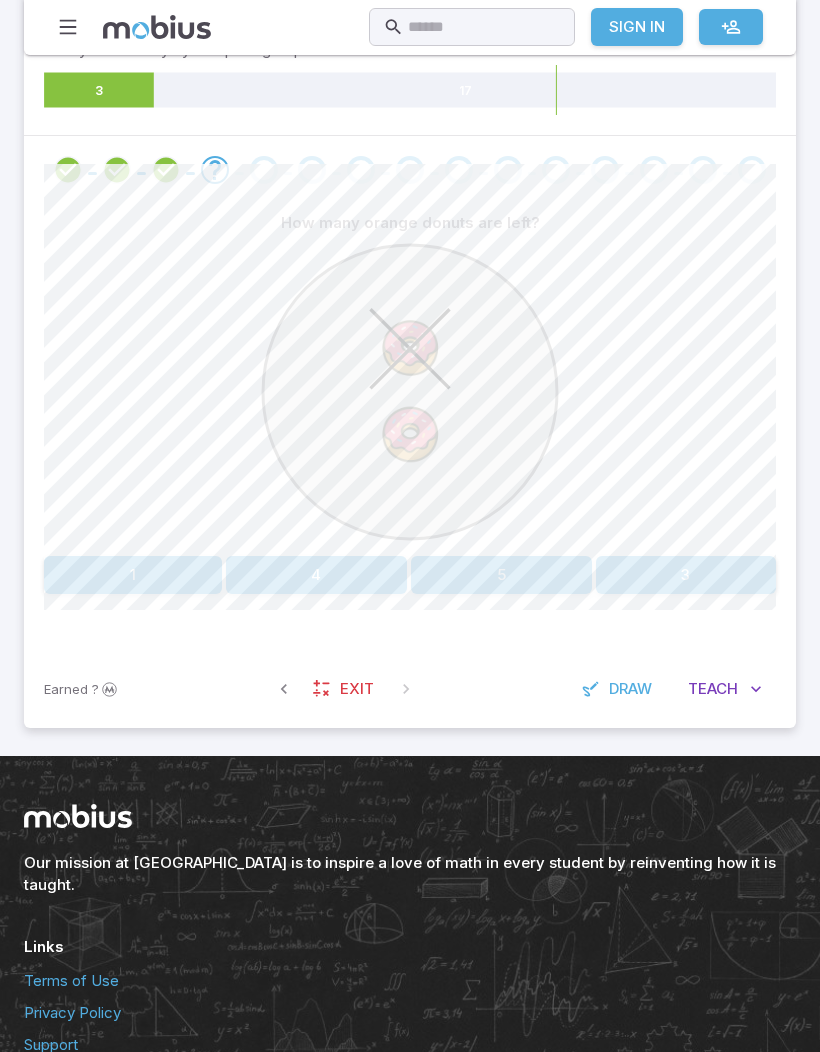 click on "1" at bounding box center (133, 575) 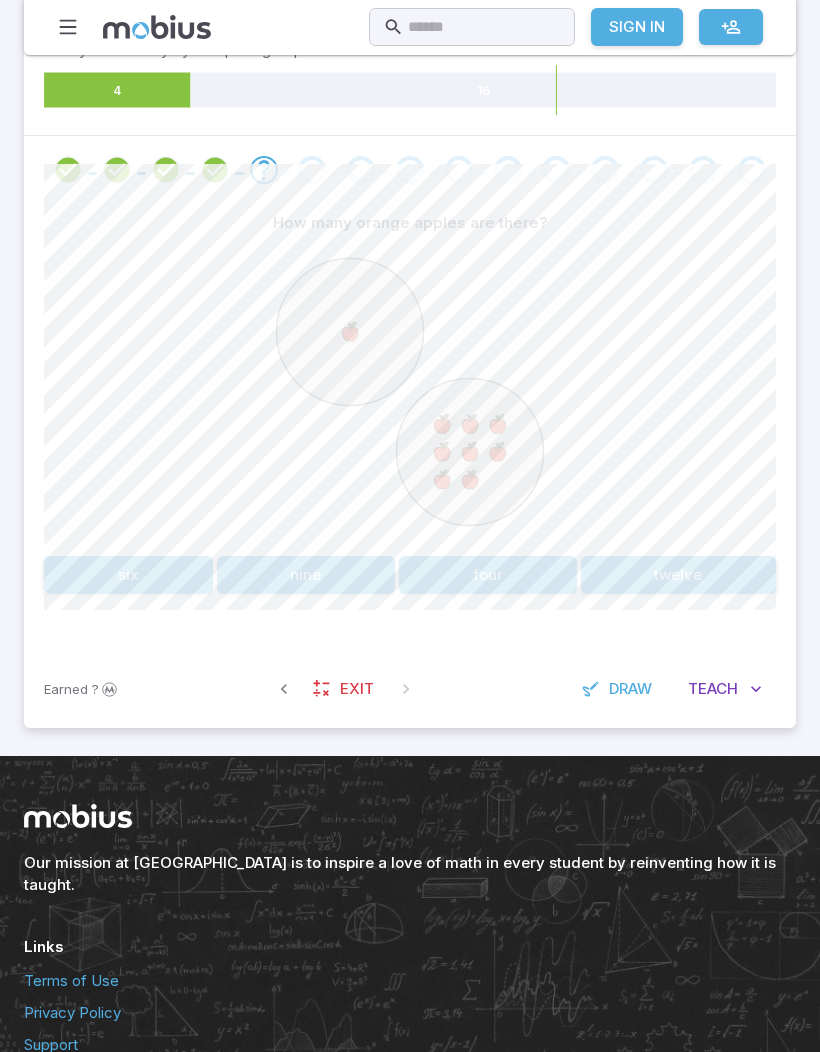 click on "nine" at bounding box center [306, 575] 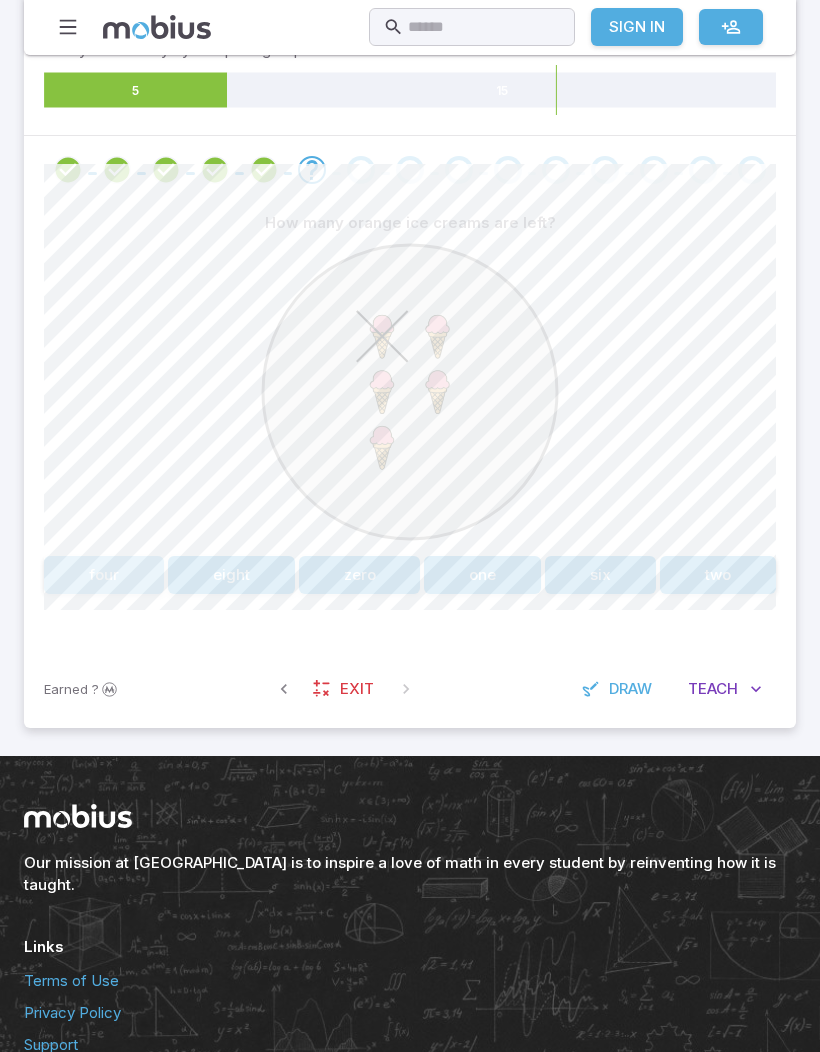 click on "four" at bounding box center (104, 575) 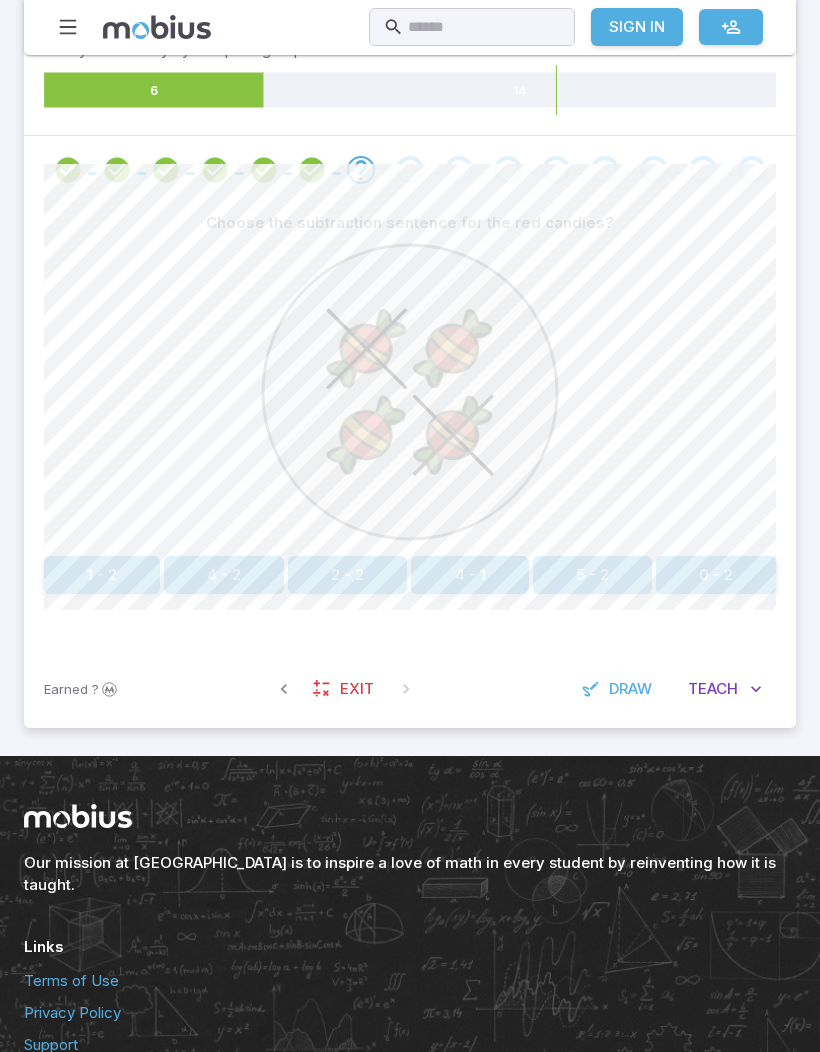 click on "4 - 2" at bounding box center [224, 575] 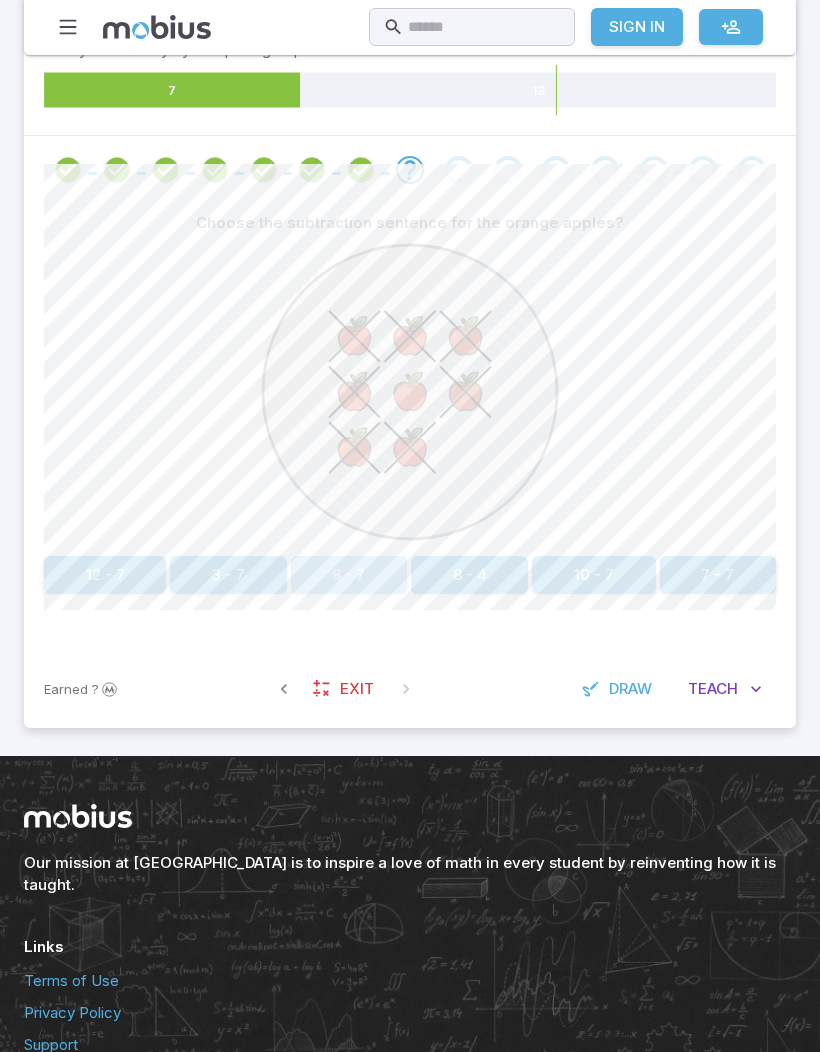click on "8 - 7" at bounding box center (349, 575) 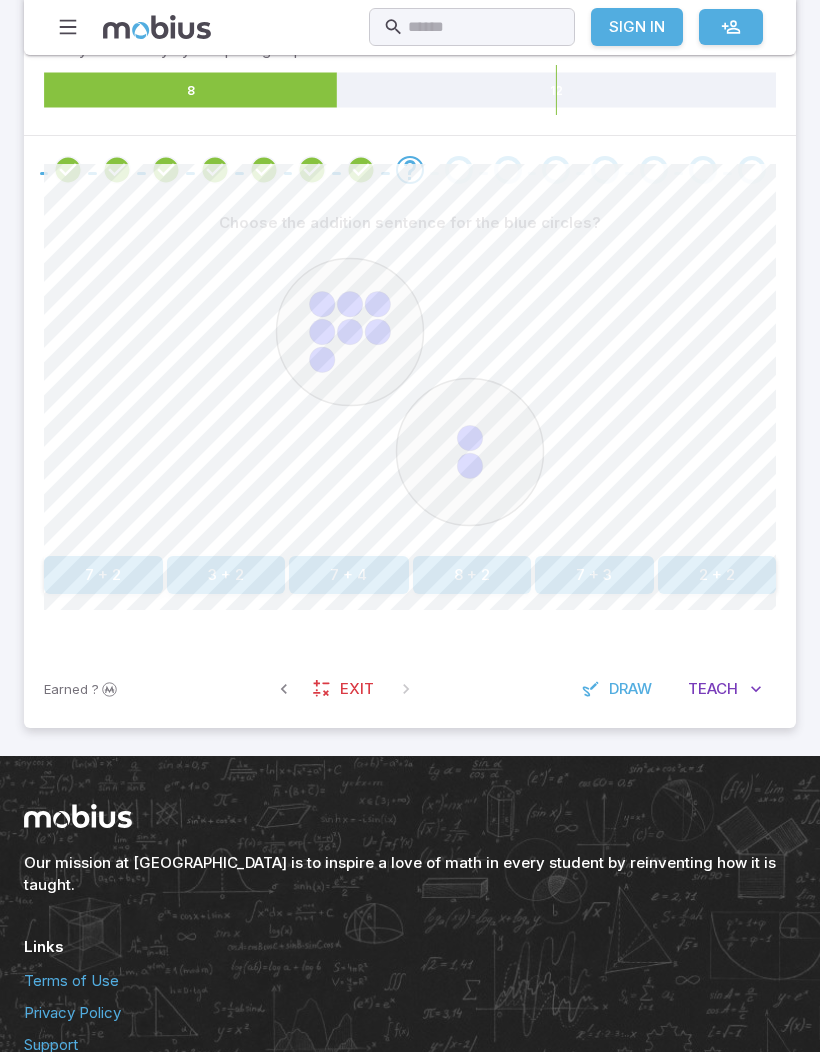 click on "7 + 2" at bounding box center (103, 575) 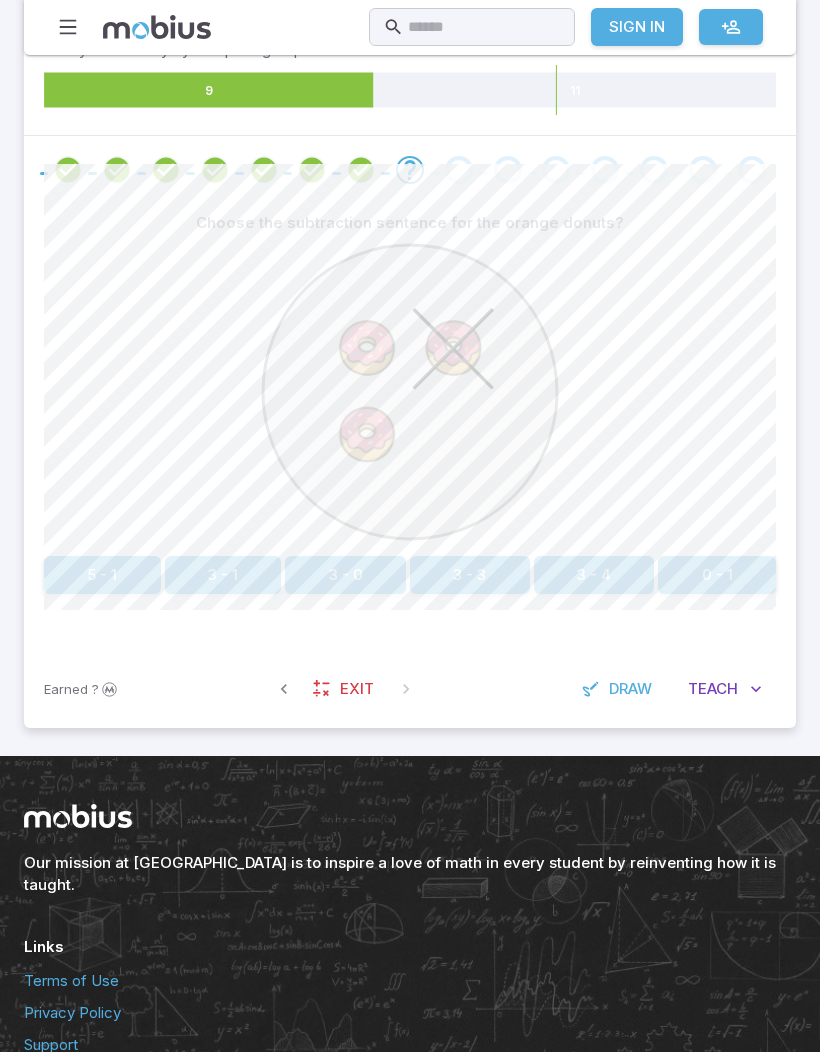 click on "3 - 1" at bounding box center (223, 575) 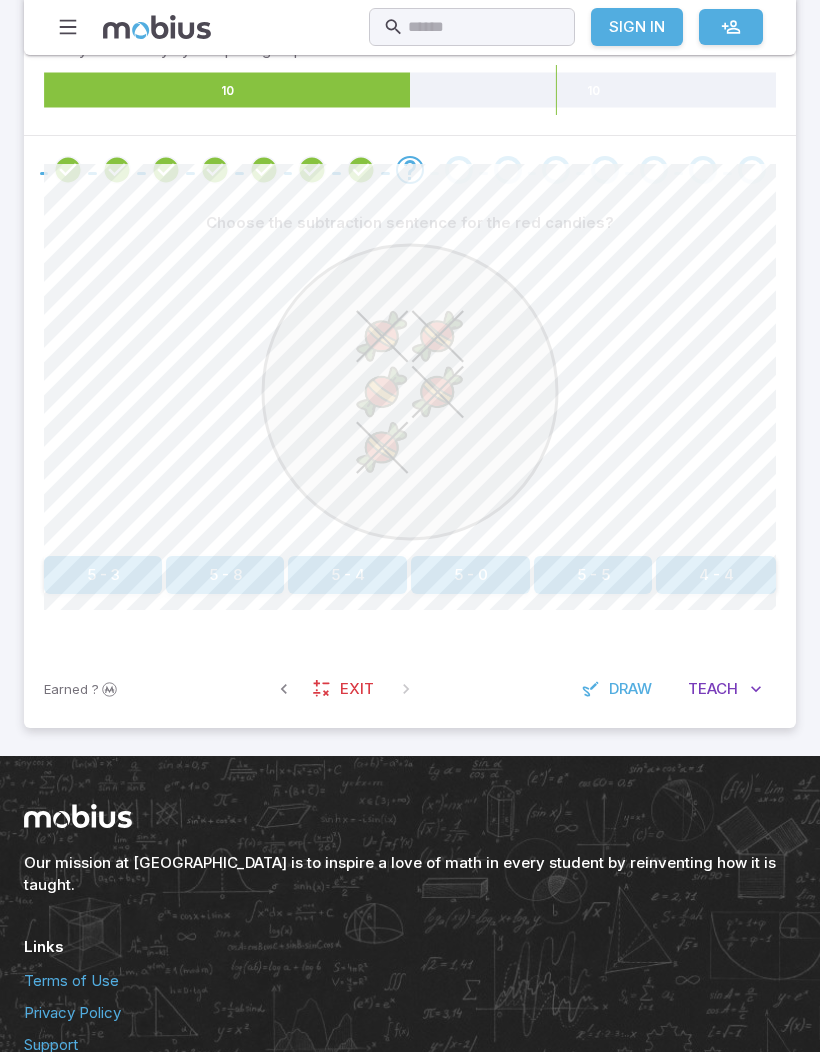 click on "5 - 4" at bounding box center (347, 575) 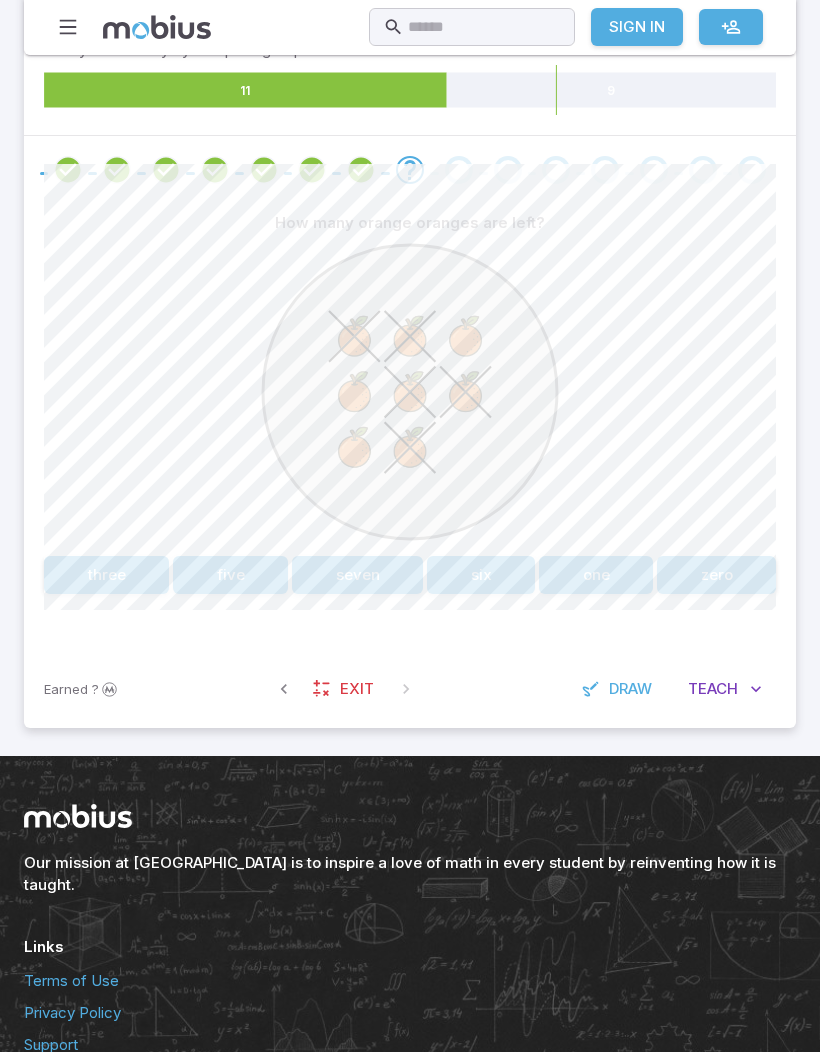 click on "three" at bounding box center (106, 575) 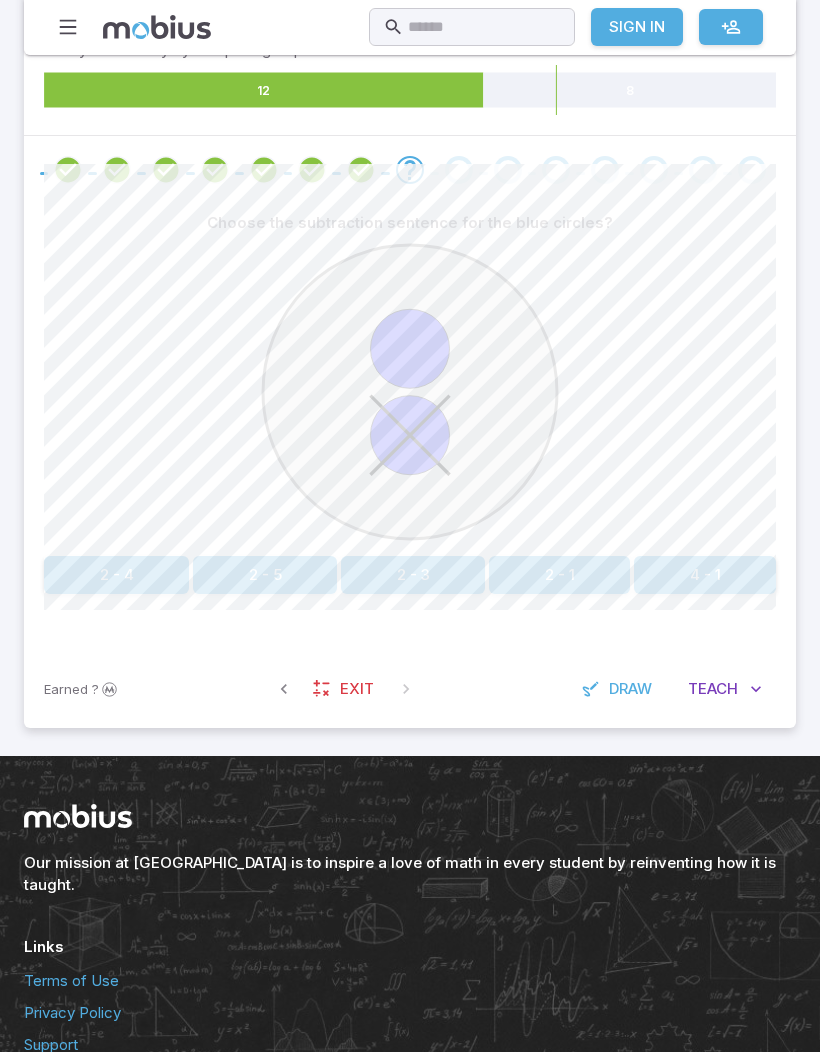 click on "2 - 1" at bounding box center (559, 575) 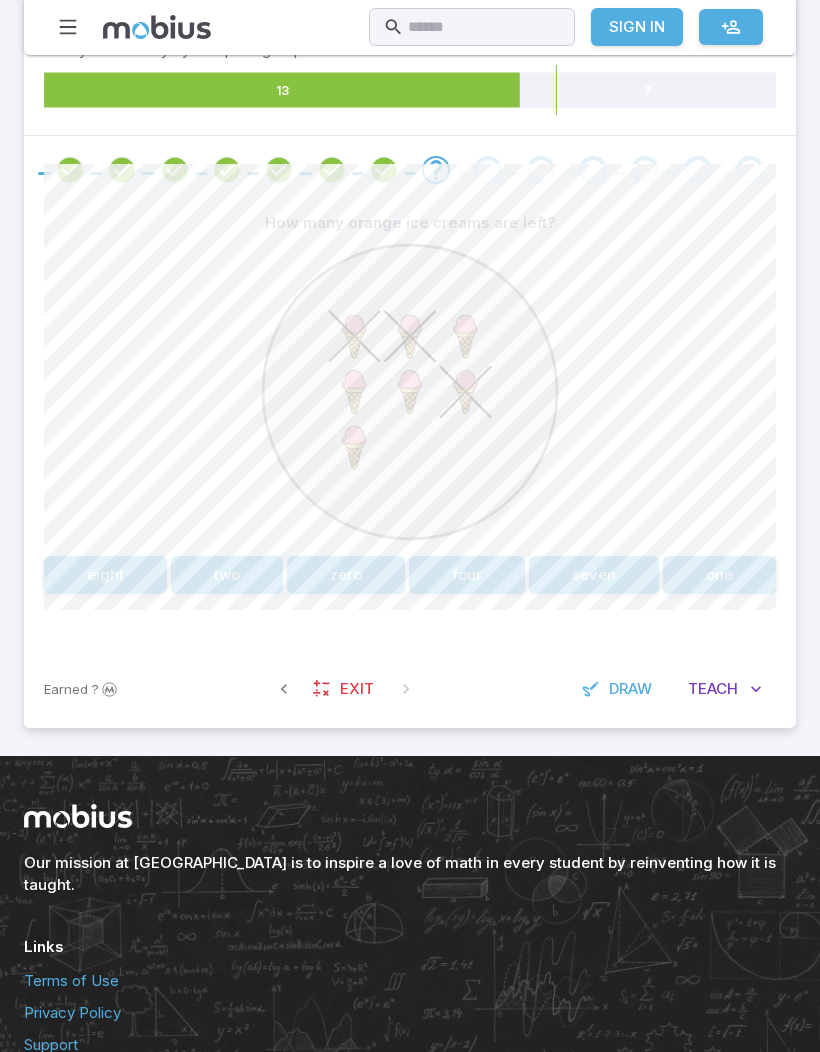 click on "four" at bounding box center (467, 575) 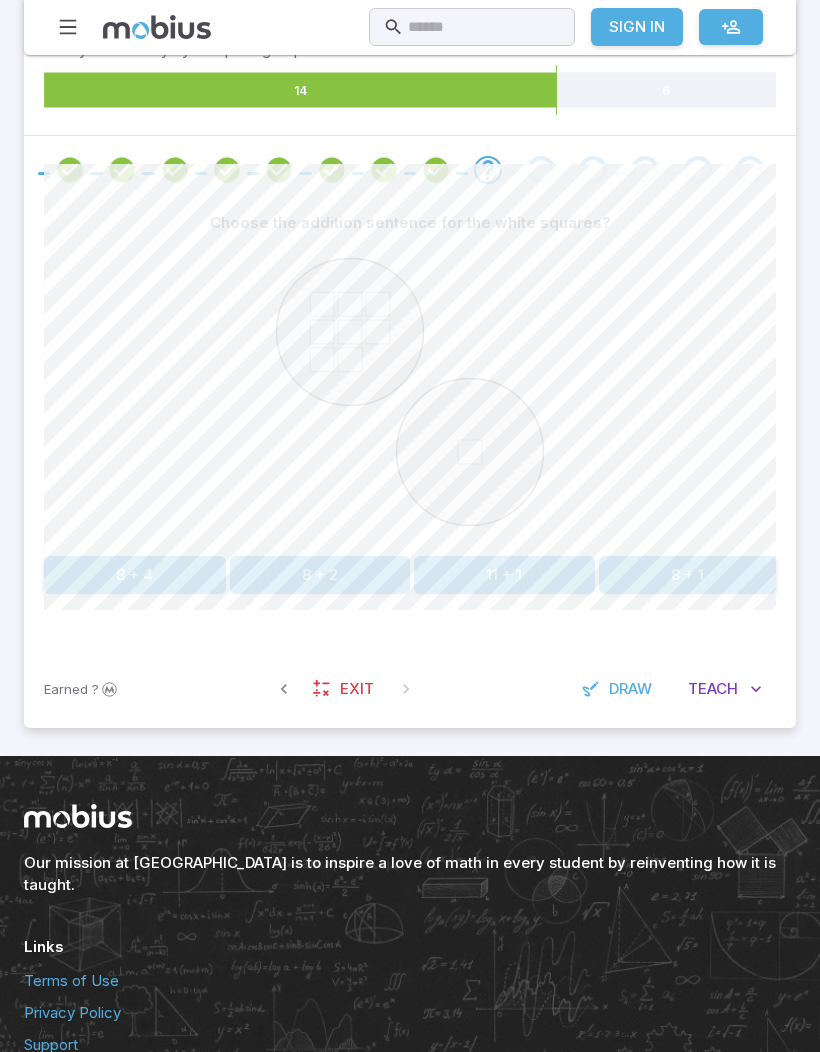 click on "8 + 1" at bounding box center [688, 575] 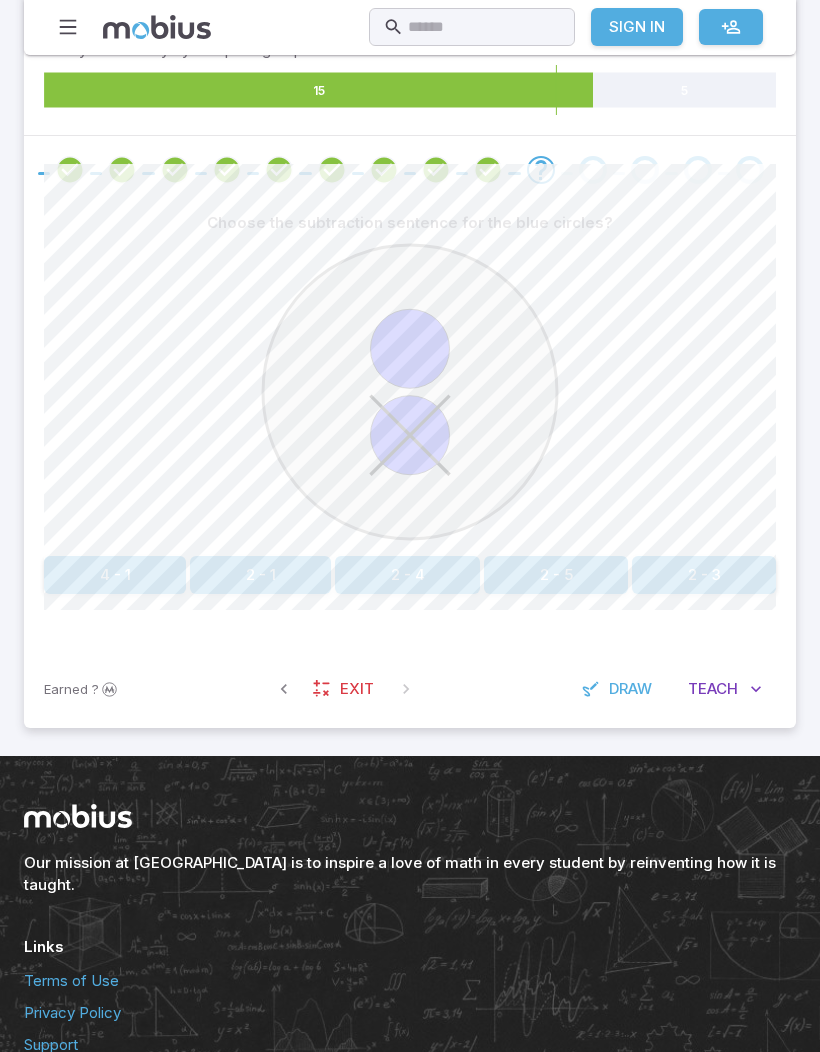 click on "2 - 1" at bounding box center [260, 575] 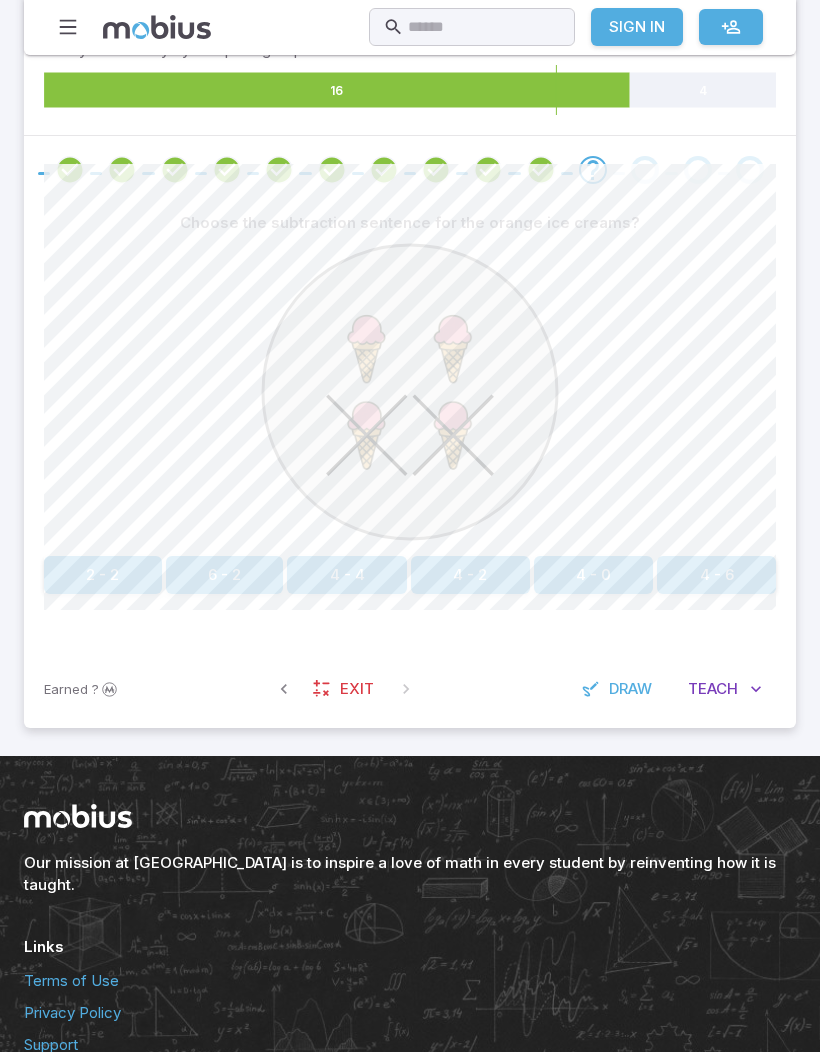 click on "4 - 2" at bounding box center (470, 575) 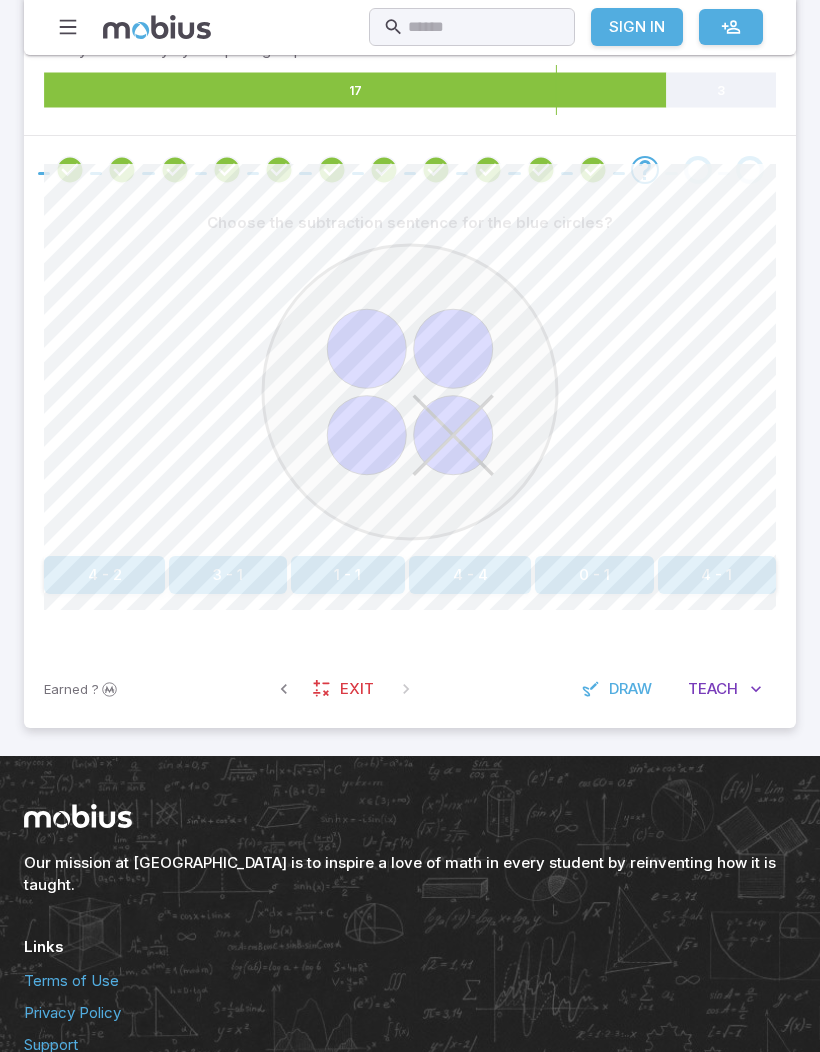 click on "4 - 1" at bounding box center [717, 575] 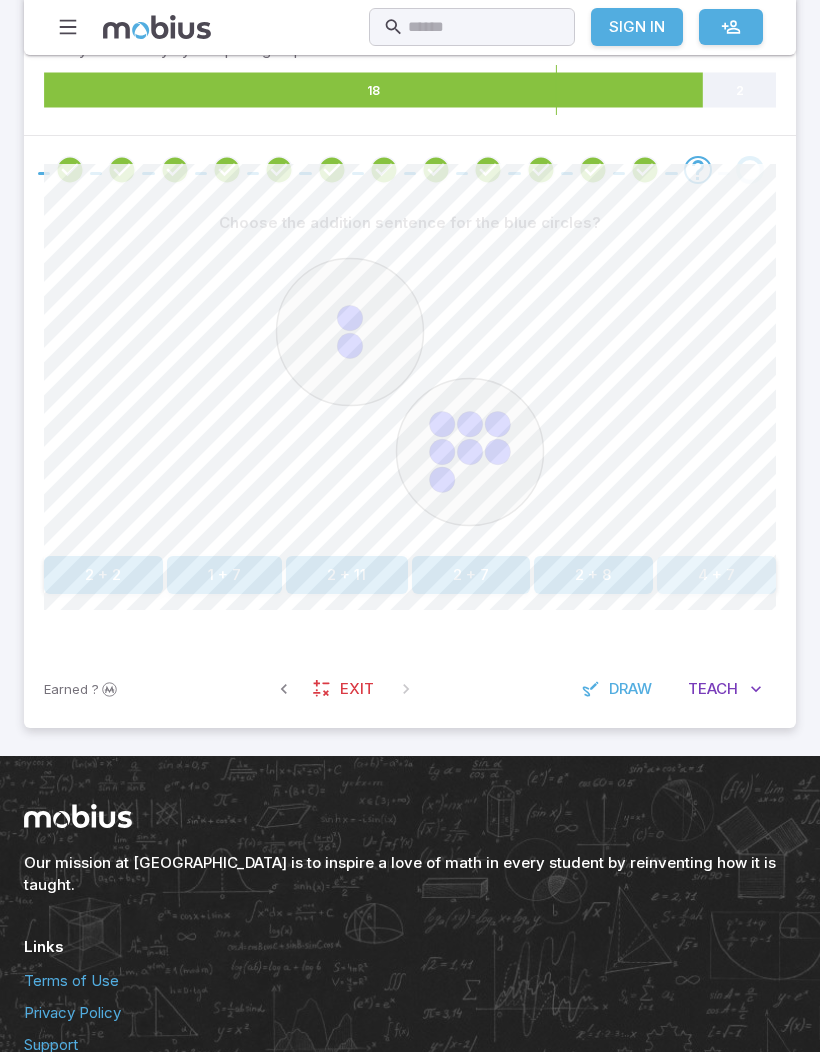 click on "4 + 7" at bounding box center (717, 575) 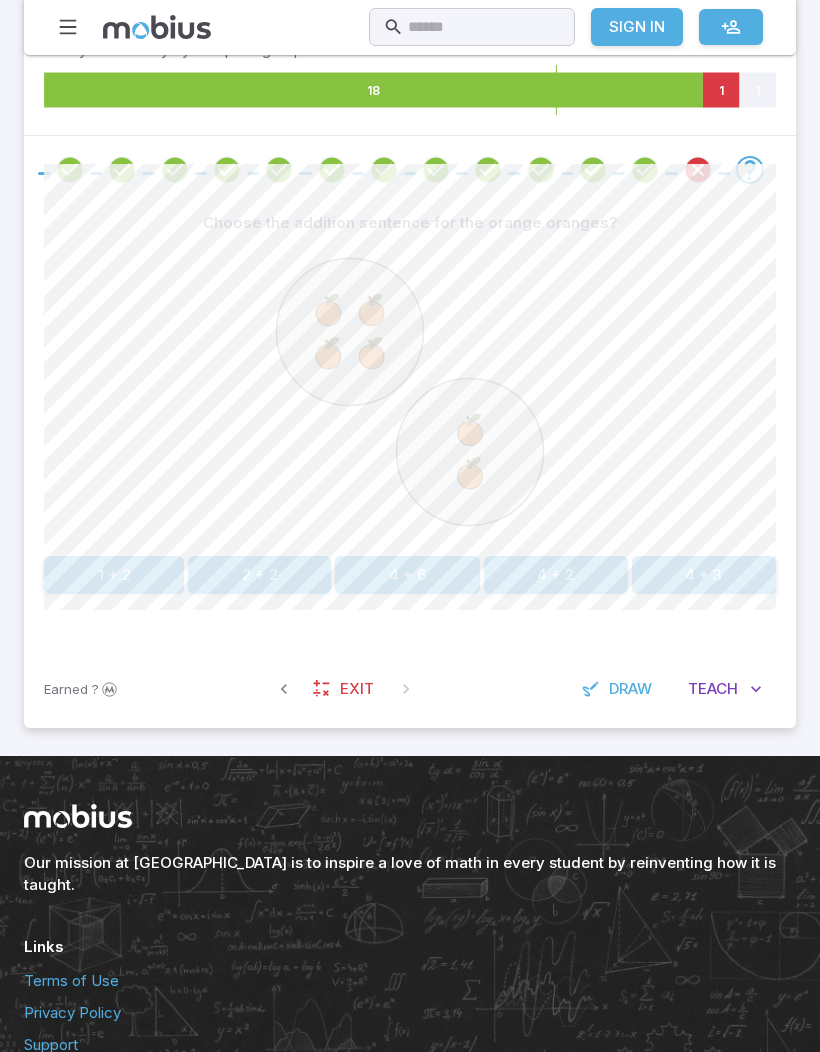 click on "4 + 2" at bounding box center [556, 575] 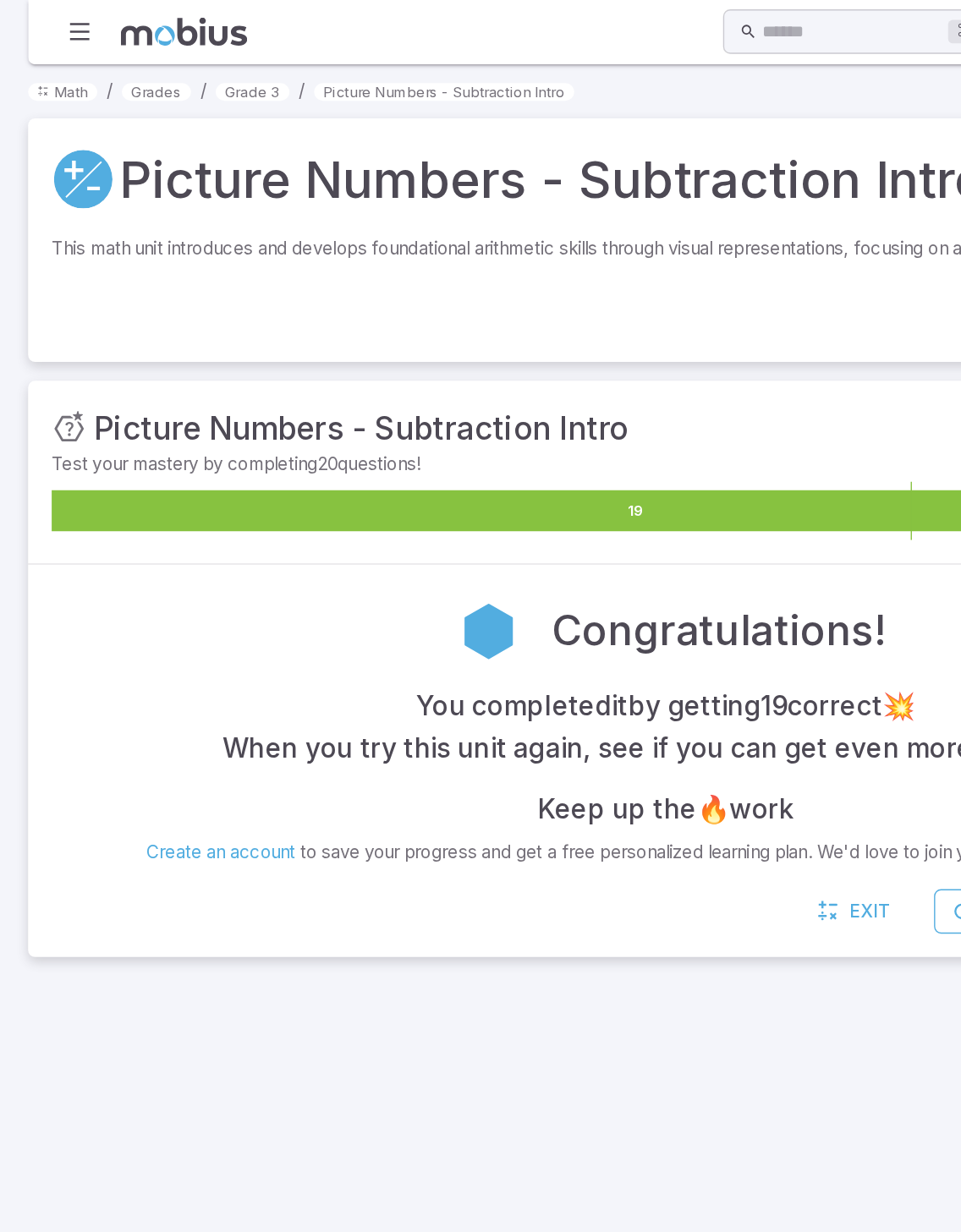 scroll, scrollTop: 84, scrollLeft: 0, axis: vertical 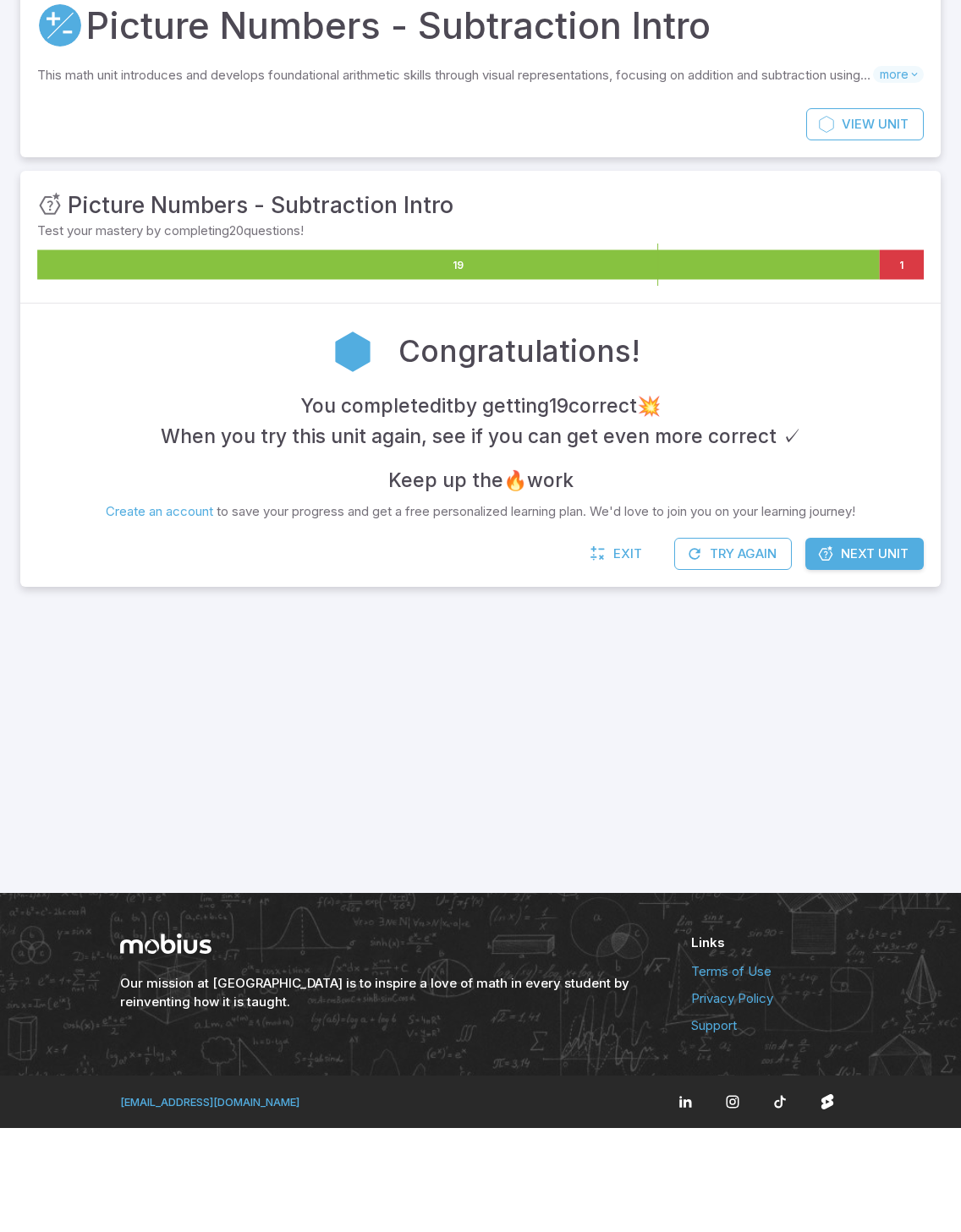 click on "Next Unit" at bounding box center (875, 658) 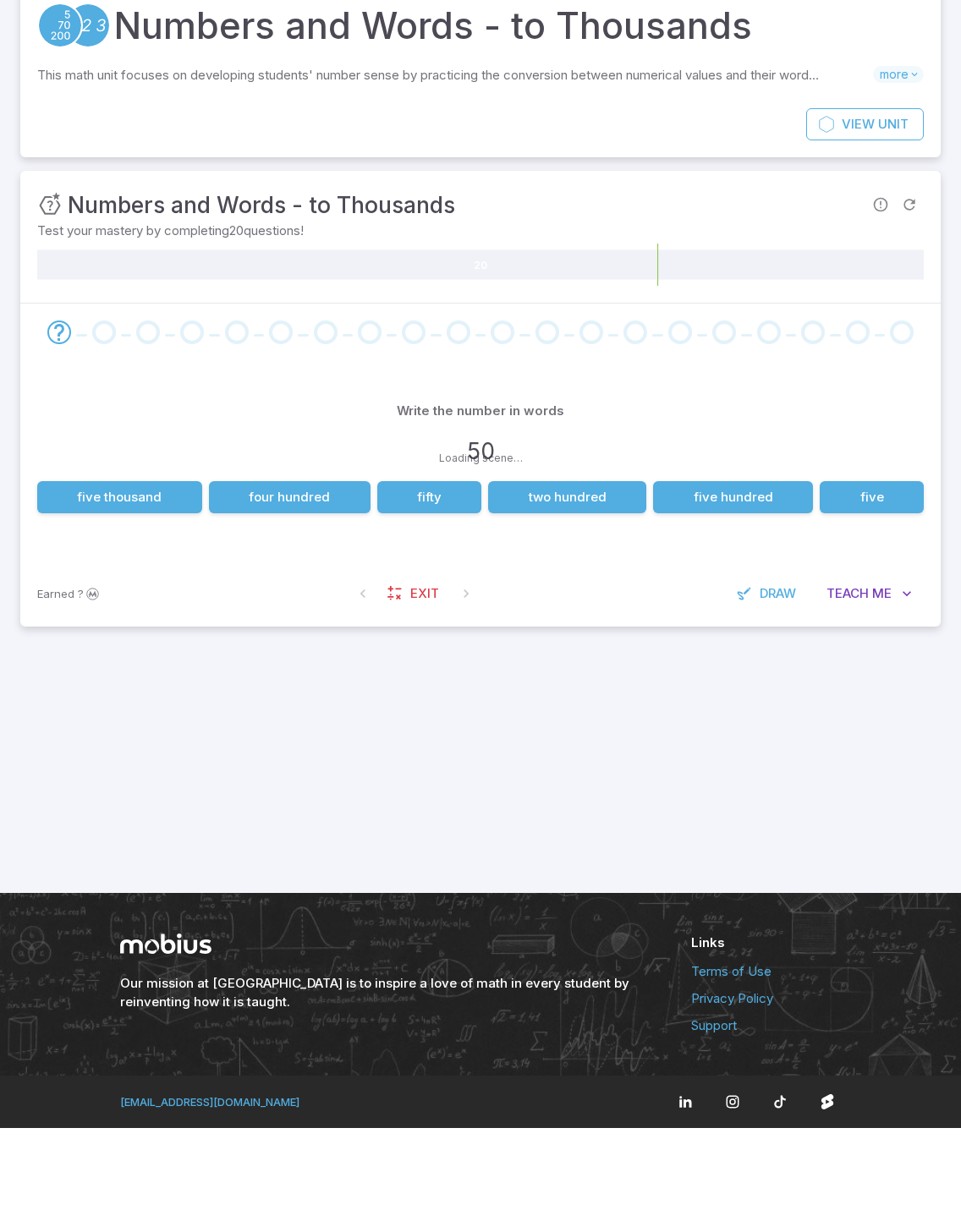 scroll, scrollTop: 83, scrollLeft: 0, axis: vertical 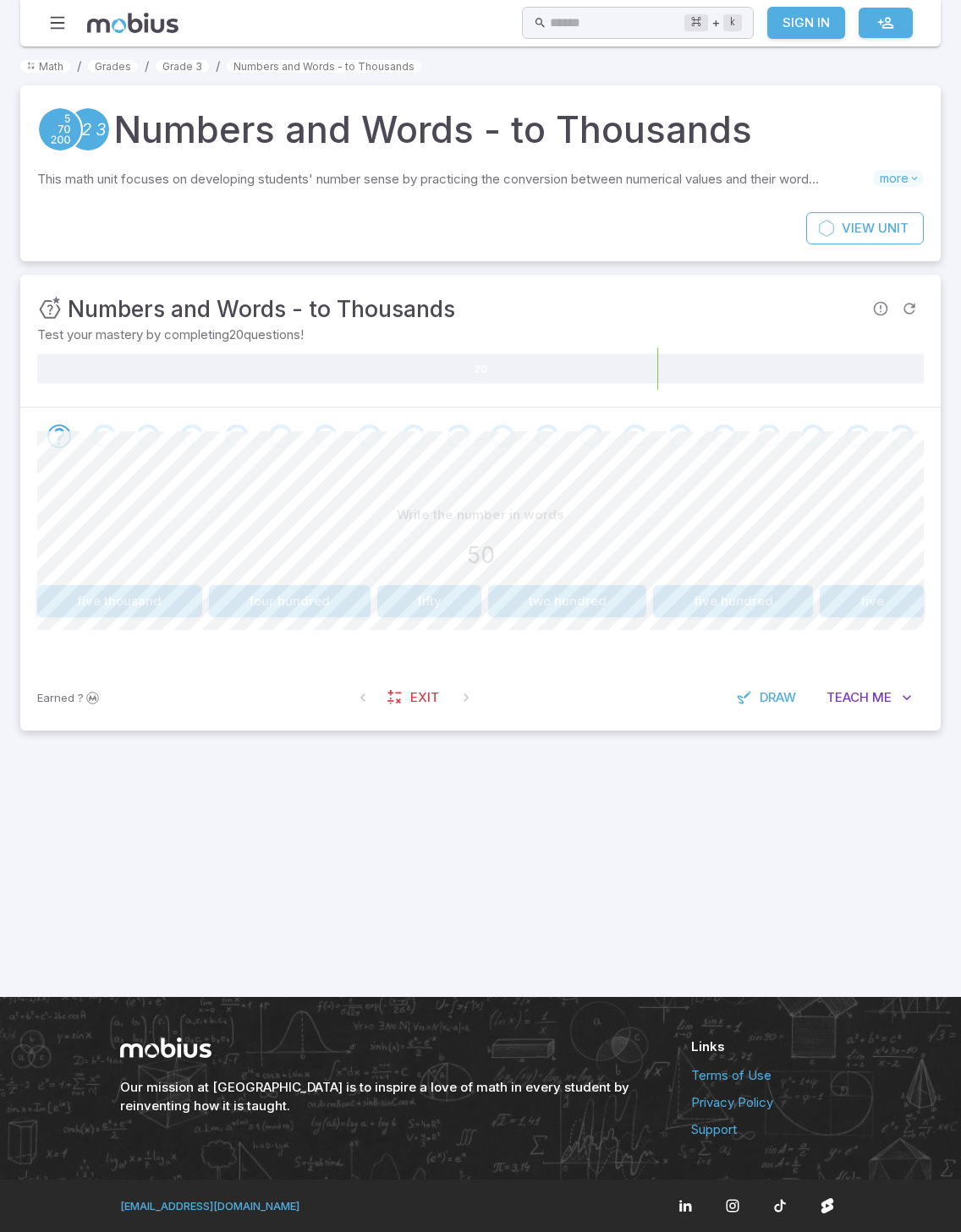 click on "fifty" at bounding box center (430, 601) 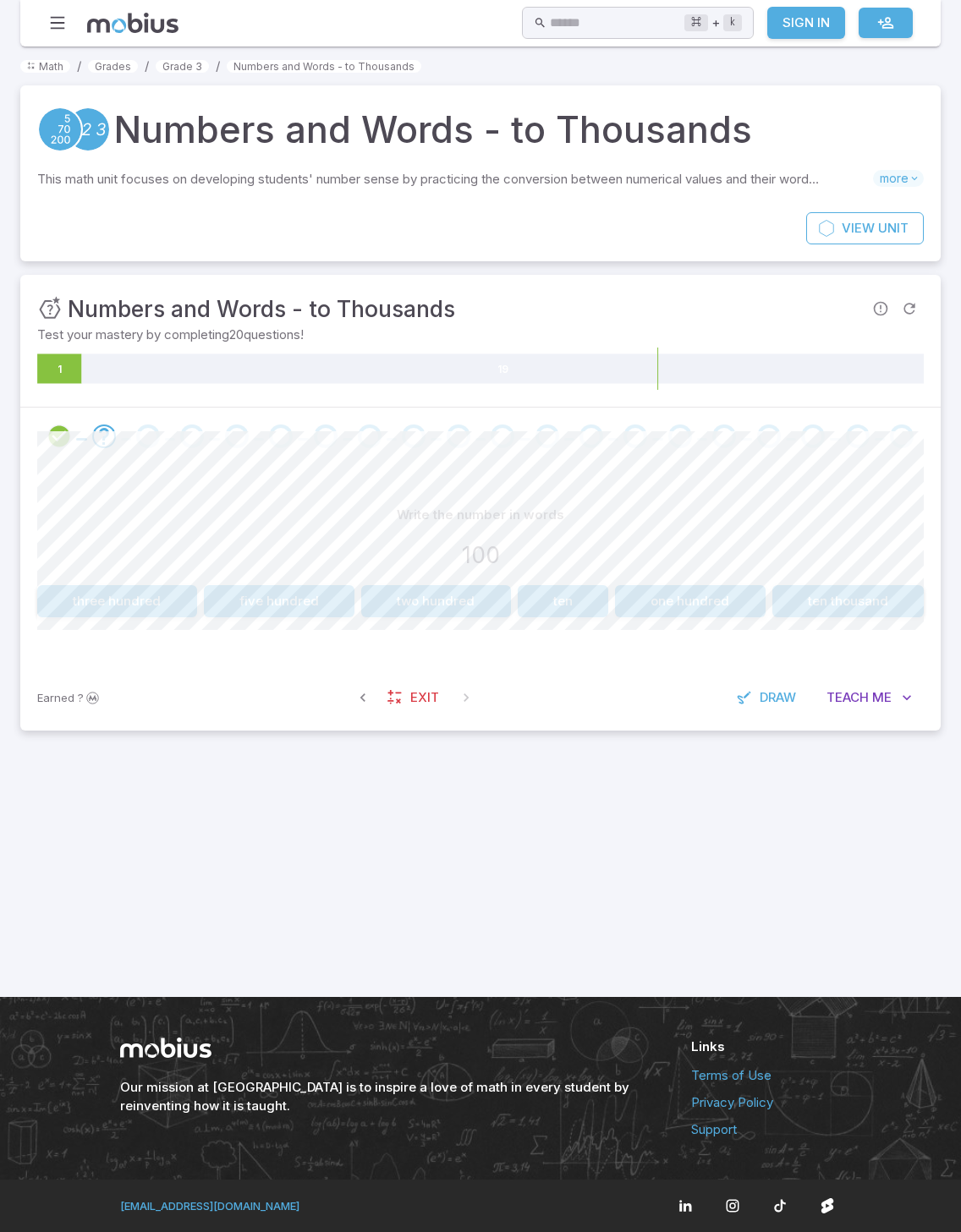 click on "one hundred" at bounding box center [690, 601] 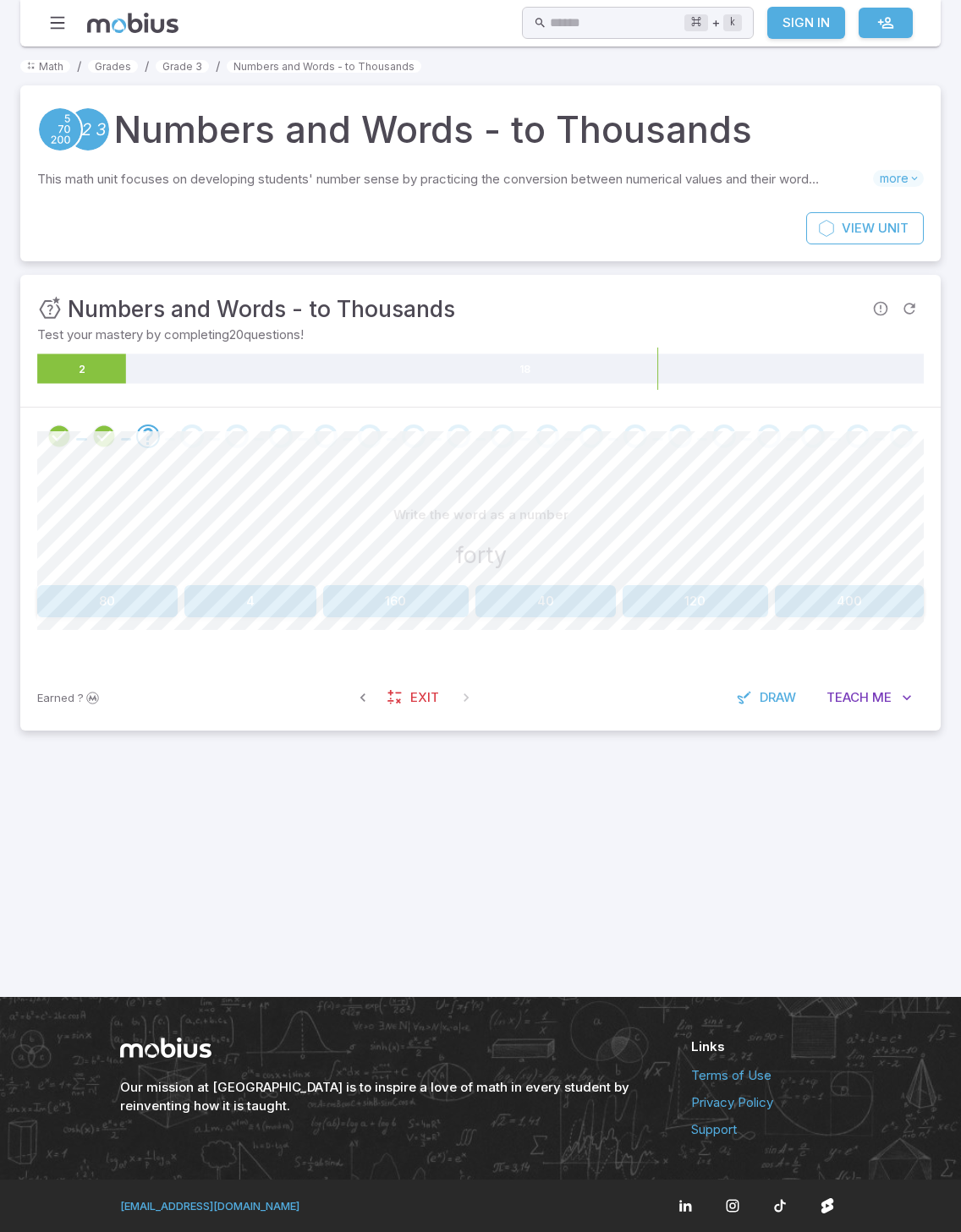 click on "40" at bounding box center (546, 601) 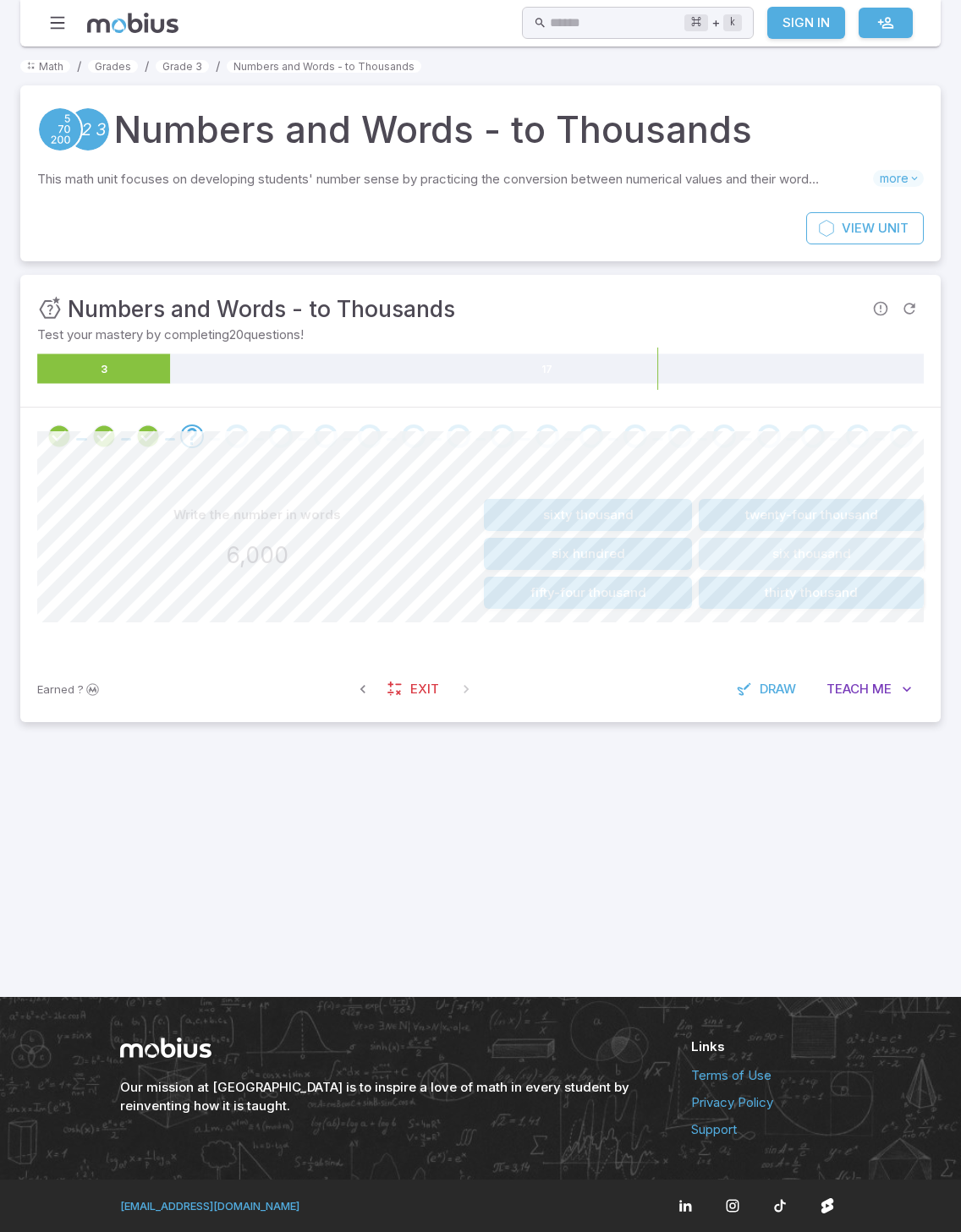 click on "six thousand" at bounding box center [811, 554] 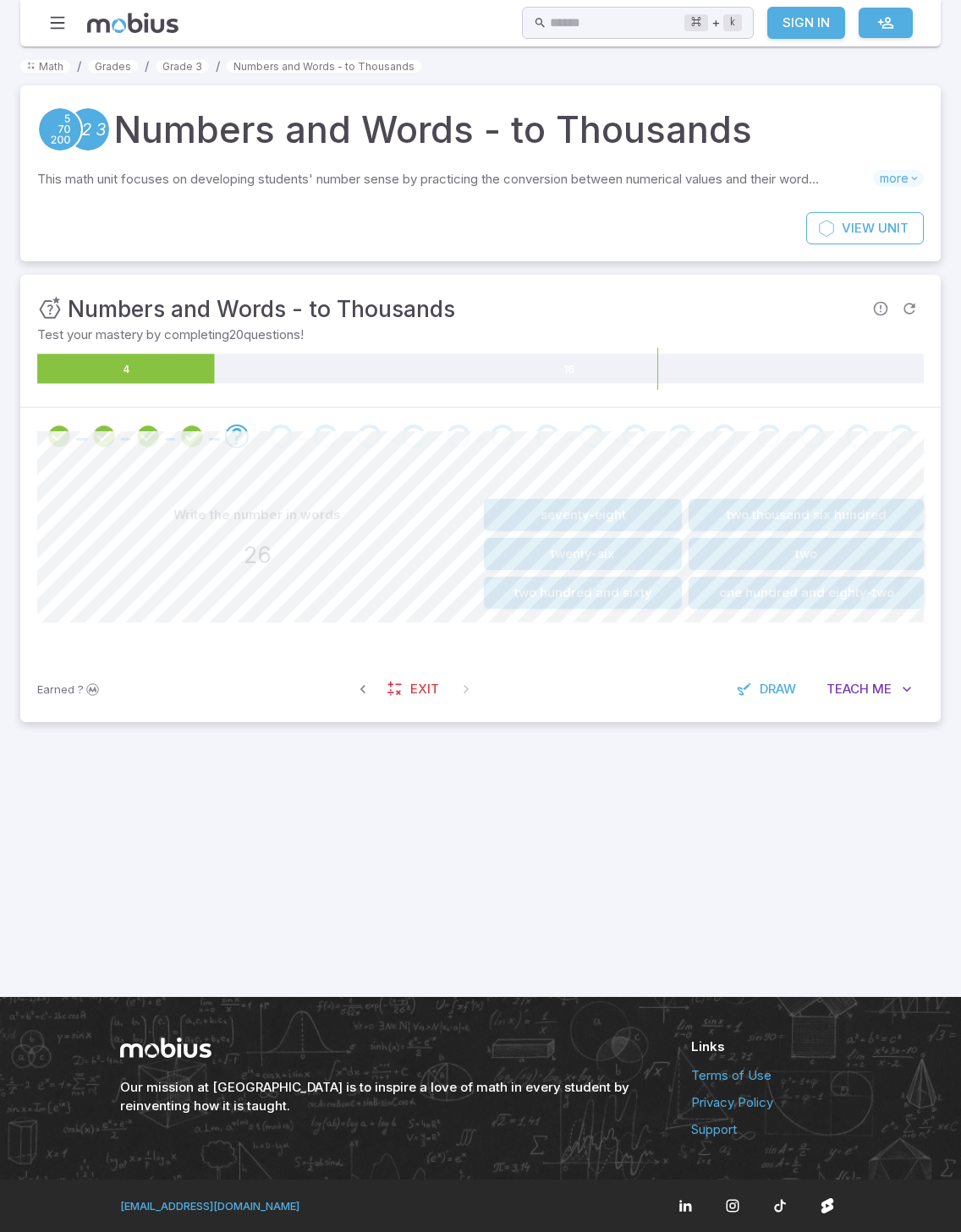 click on "twenty-six" at bounding box center (583, 554) 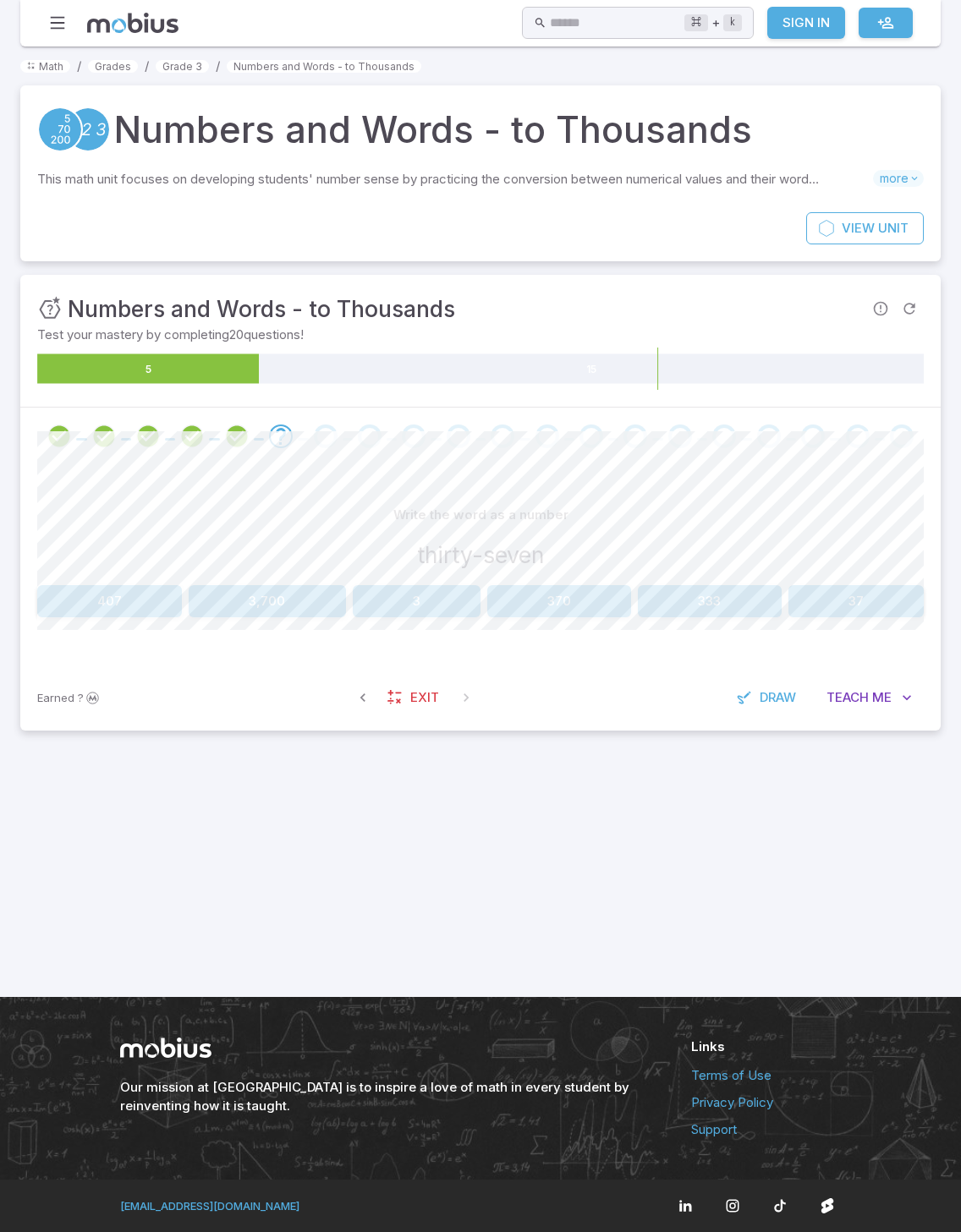 click on "37" at bounding box center (856, 601) 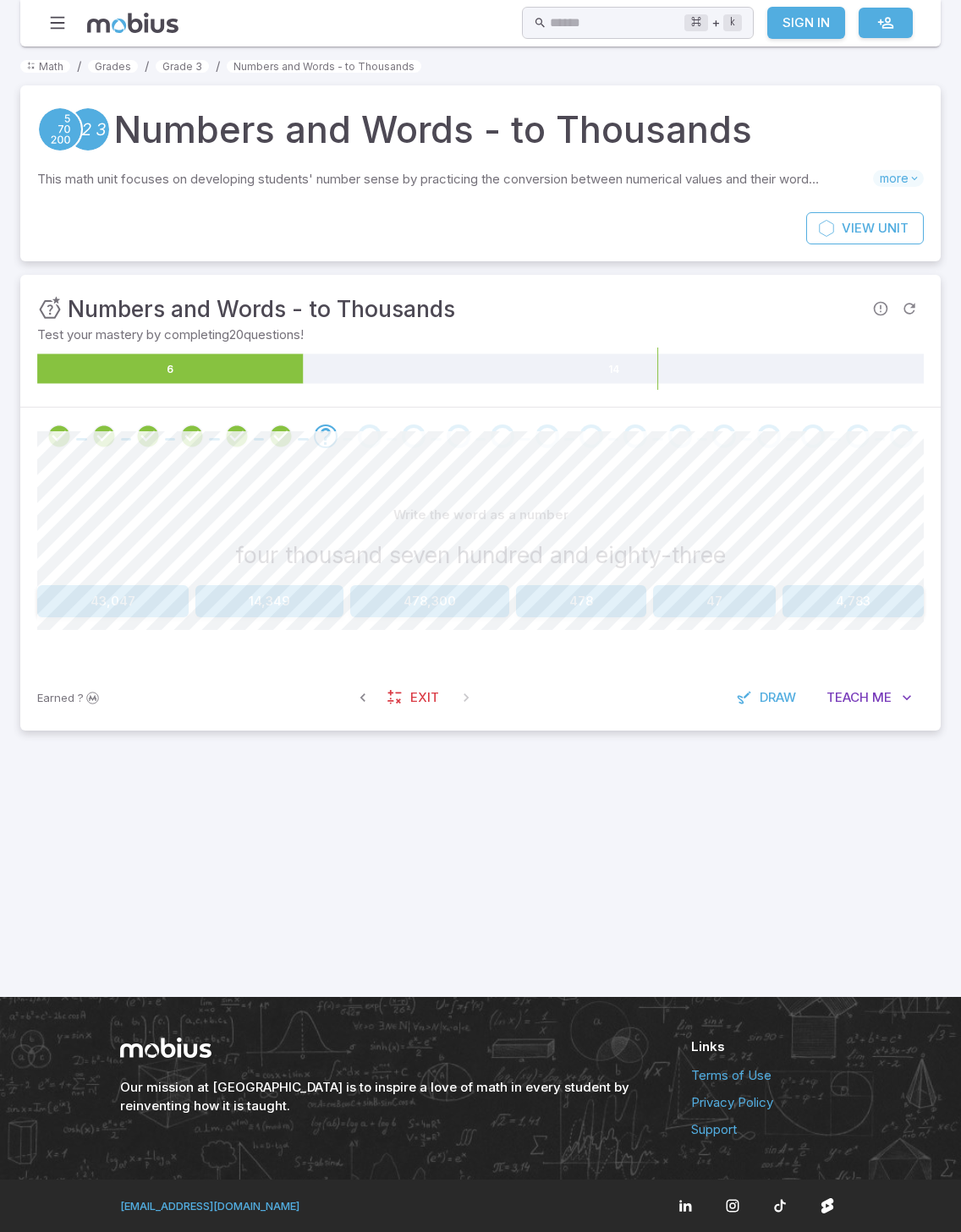 click on "478,300" at bounding box center [430, 601] 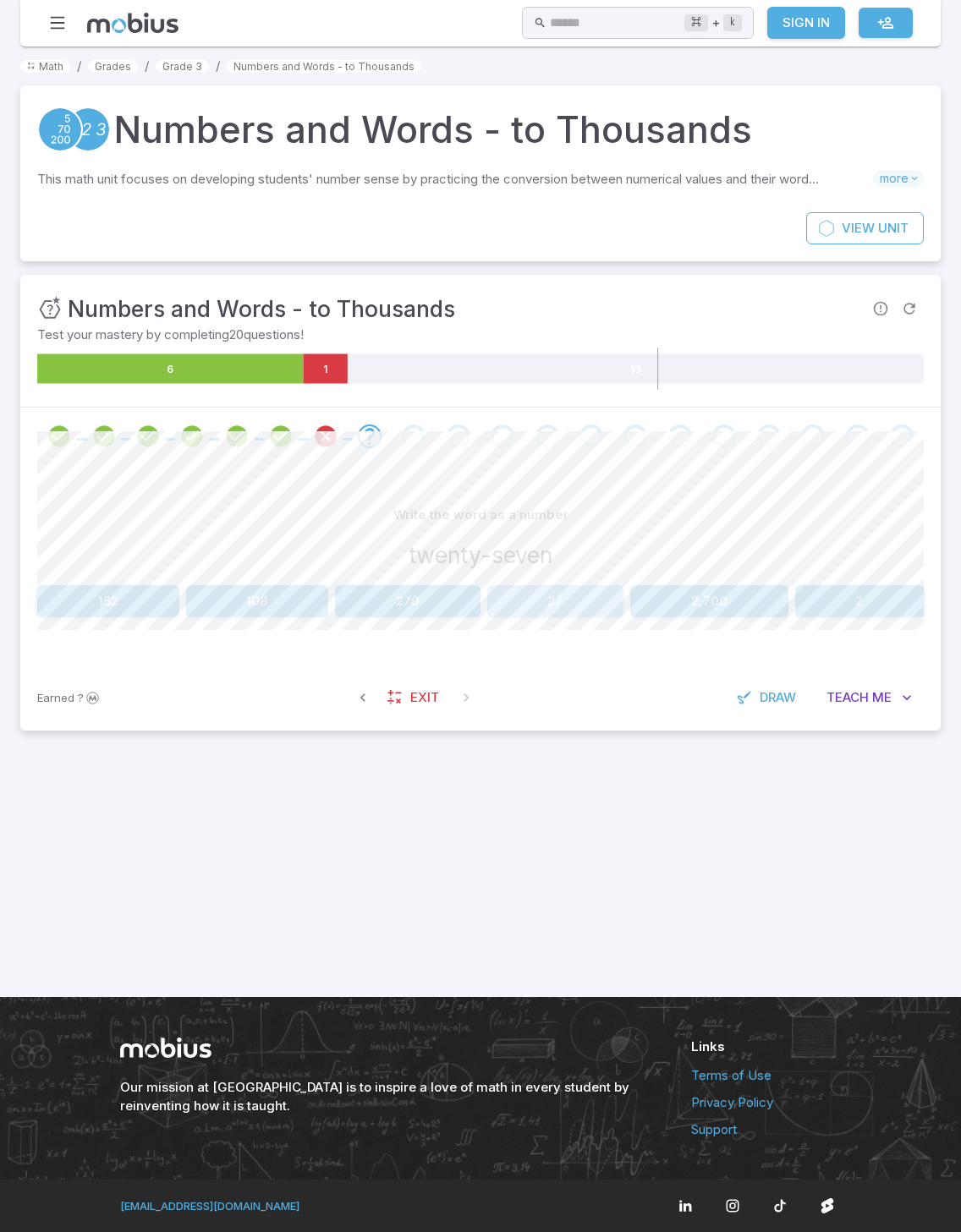 click on "27" at bounding box center (556, 601) 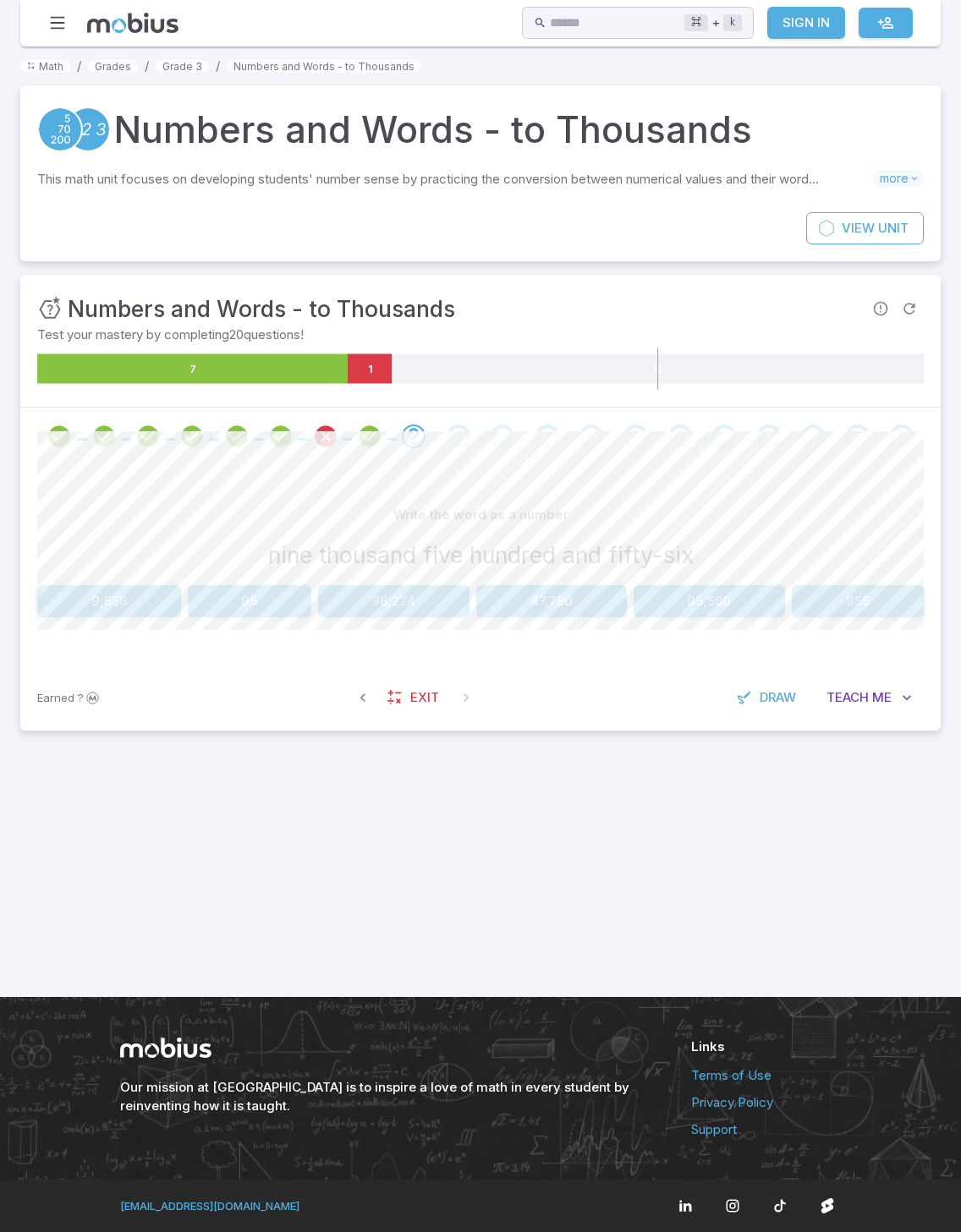 click on "9,556" at bounding box center [109, 601] 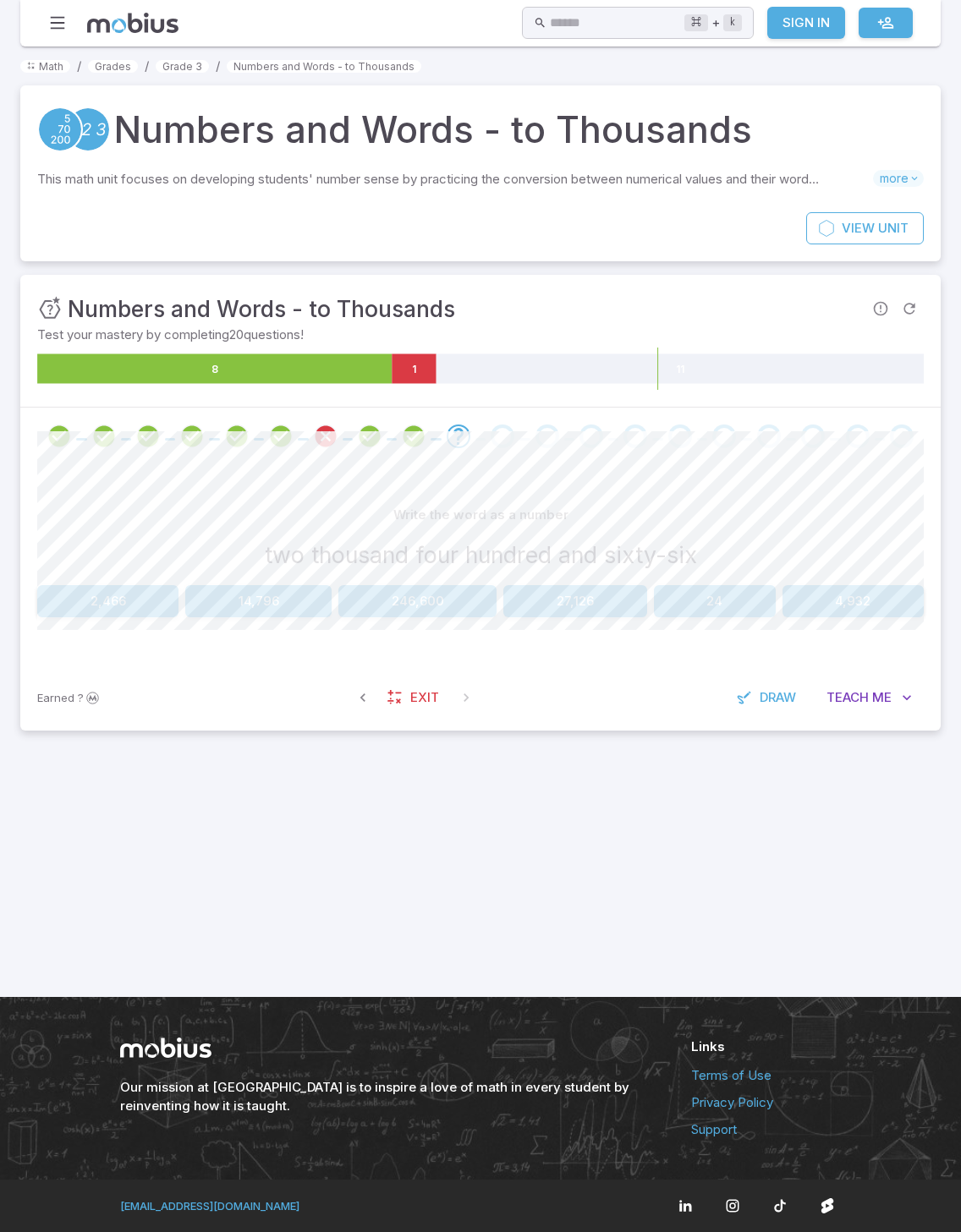 click on "2,466" at bounding box center [107, 601] 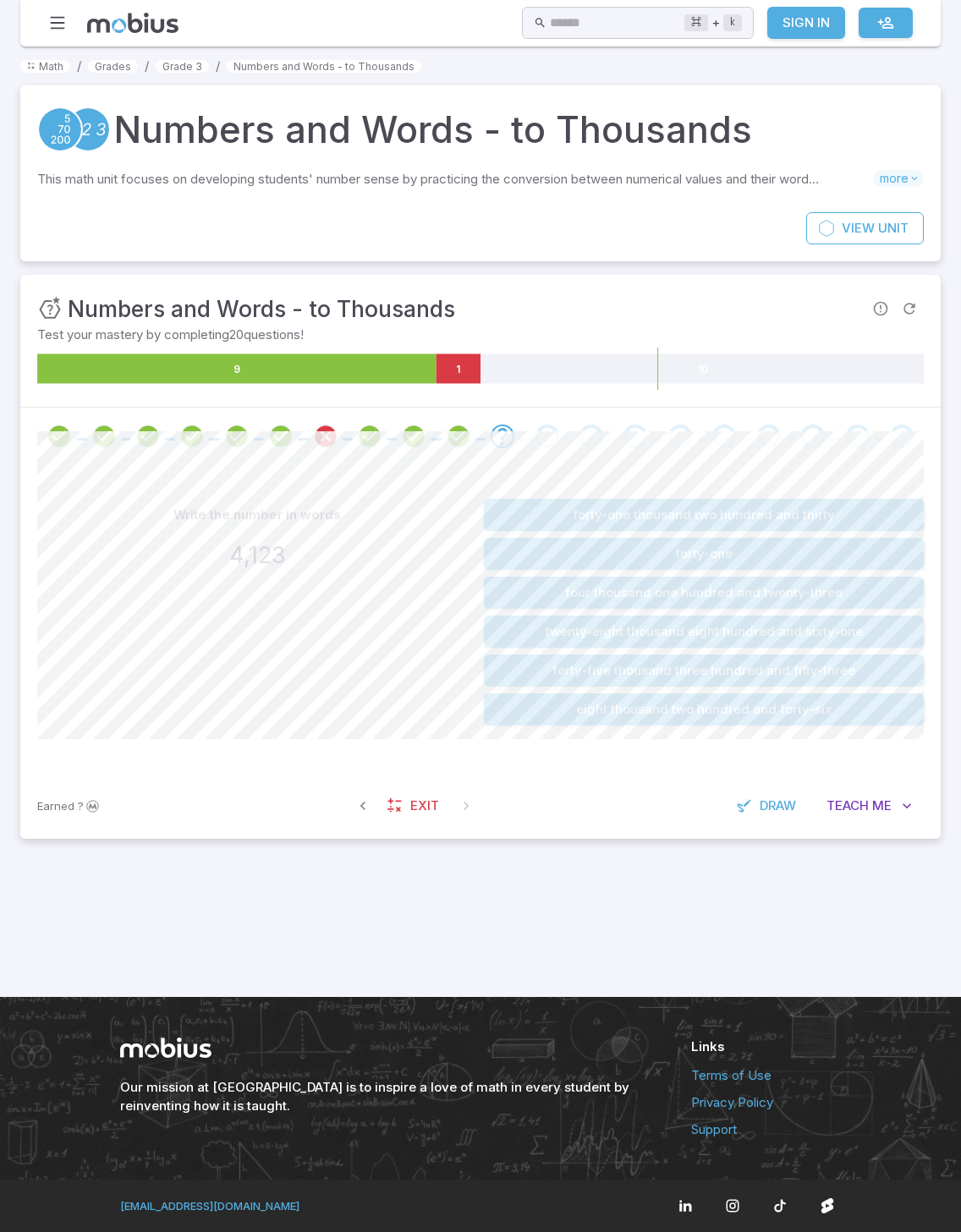 click on "four thousand one hundred and twenty-three" at bounding box center [704, 593] 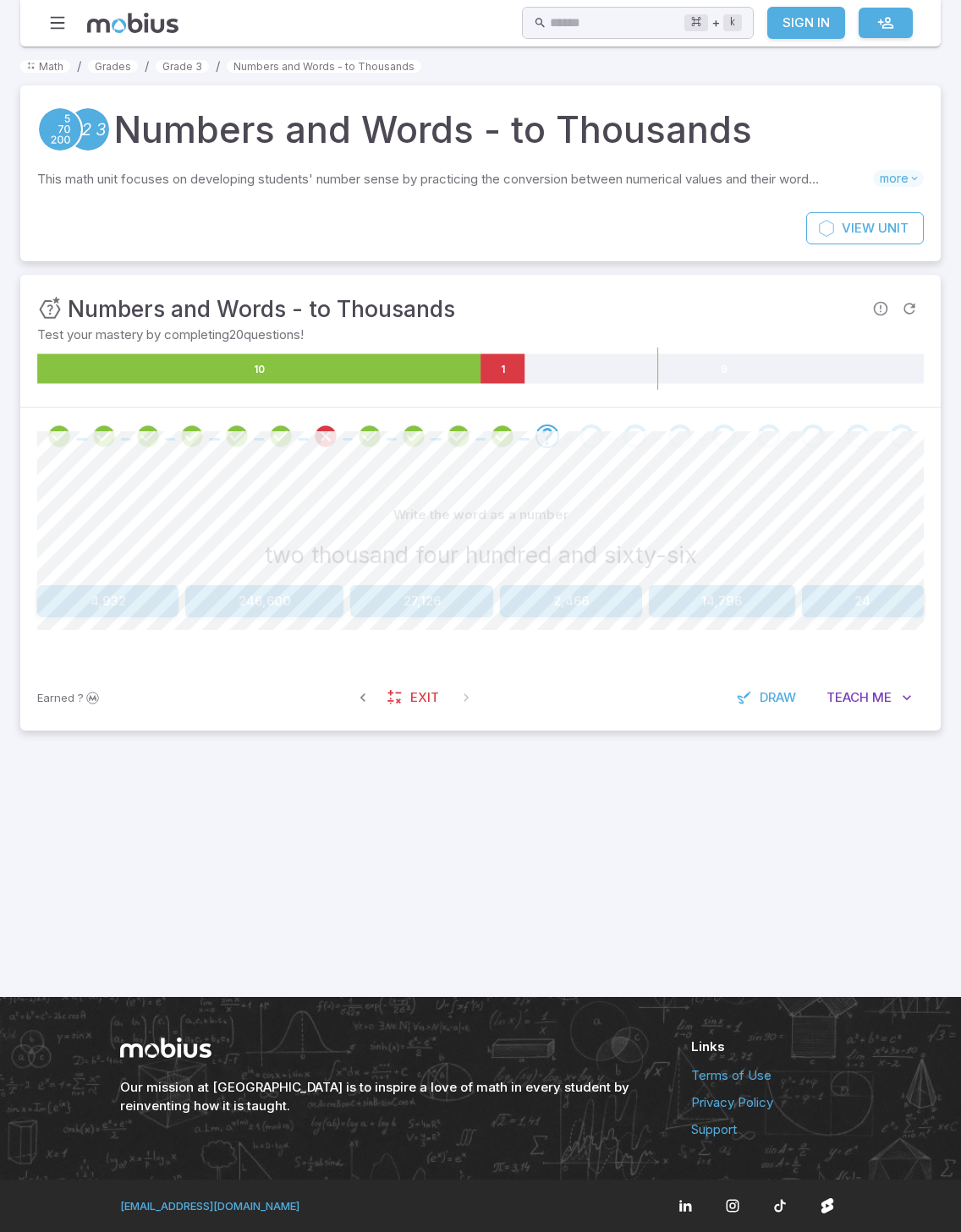 click on "2,466" at bounding box center (570, 601) 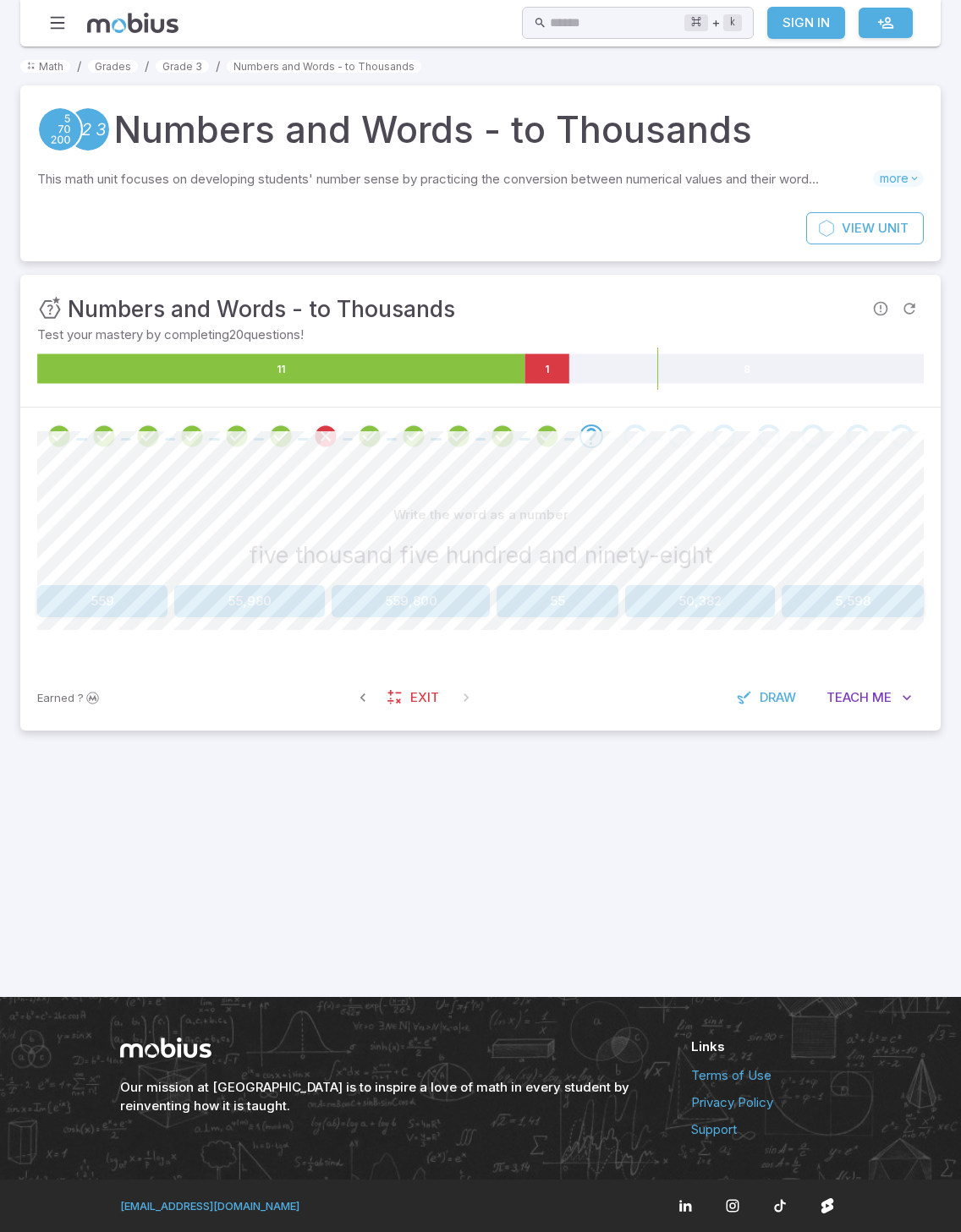 click on "5,598" at bounding box center [853, 601] 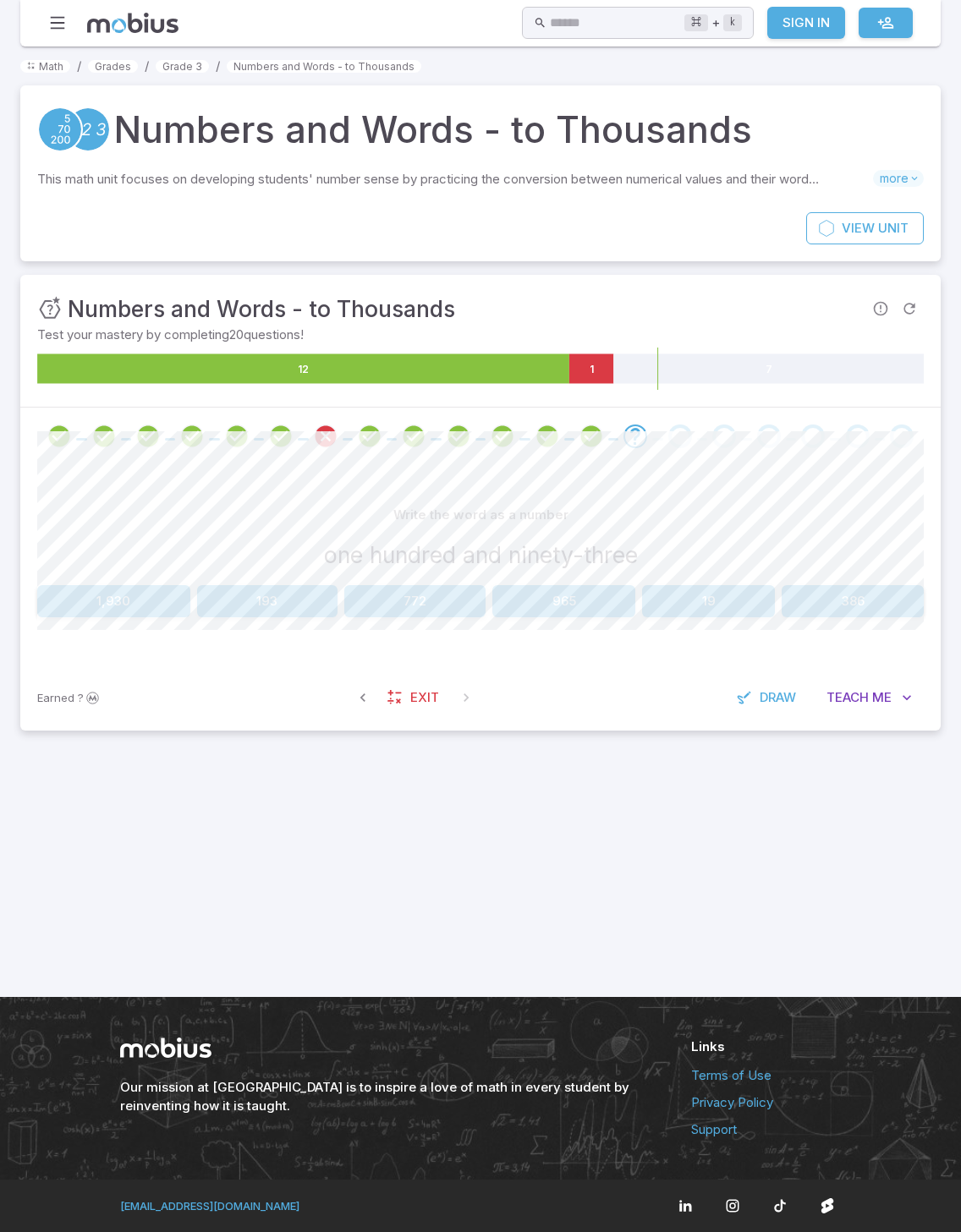 click on "193" at bounding box center [267, 601] 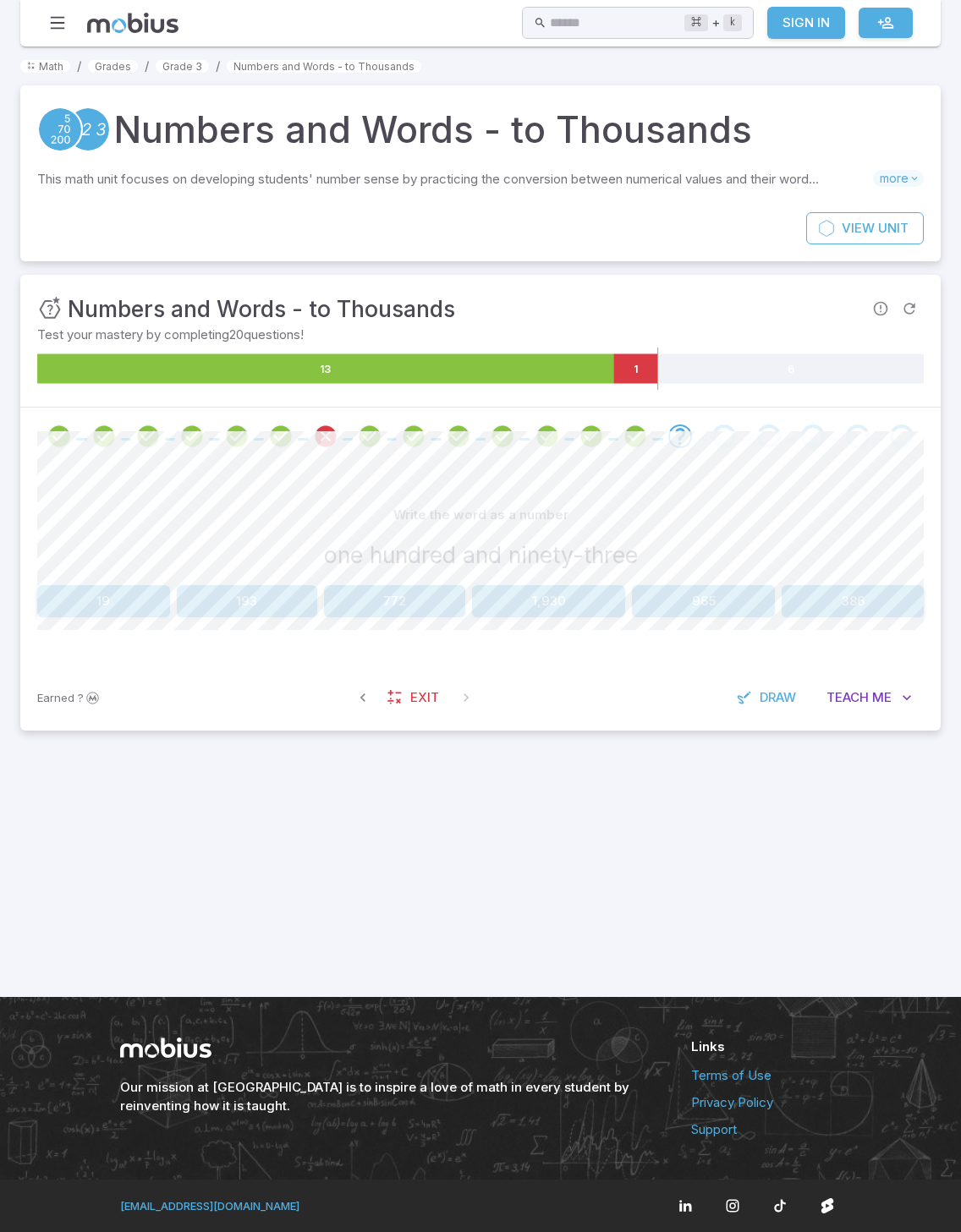 click on "193" at bounding box center (247, 601) 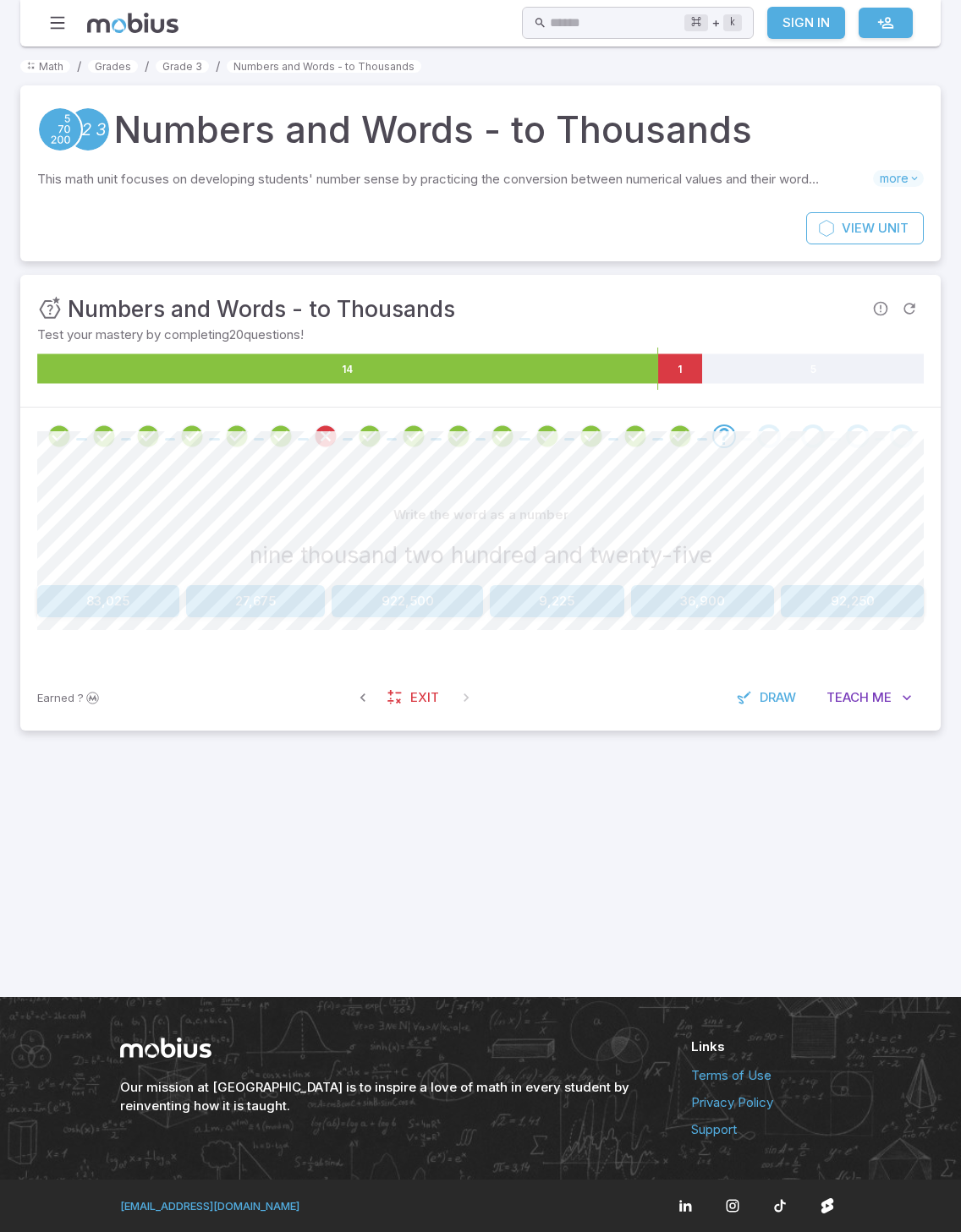 click on "9,225" at bounding box center [557, 601] 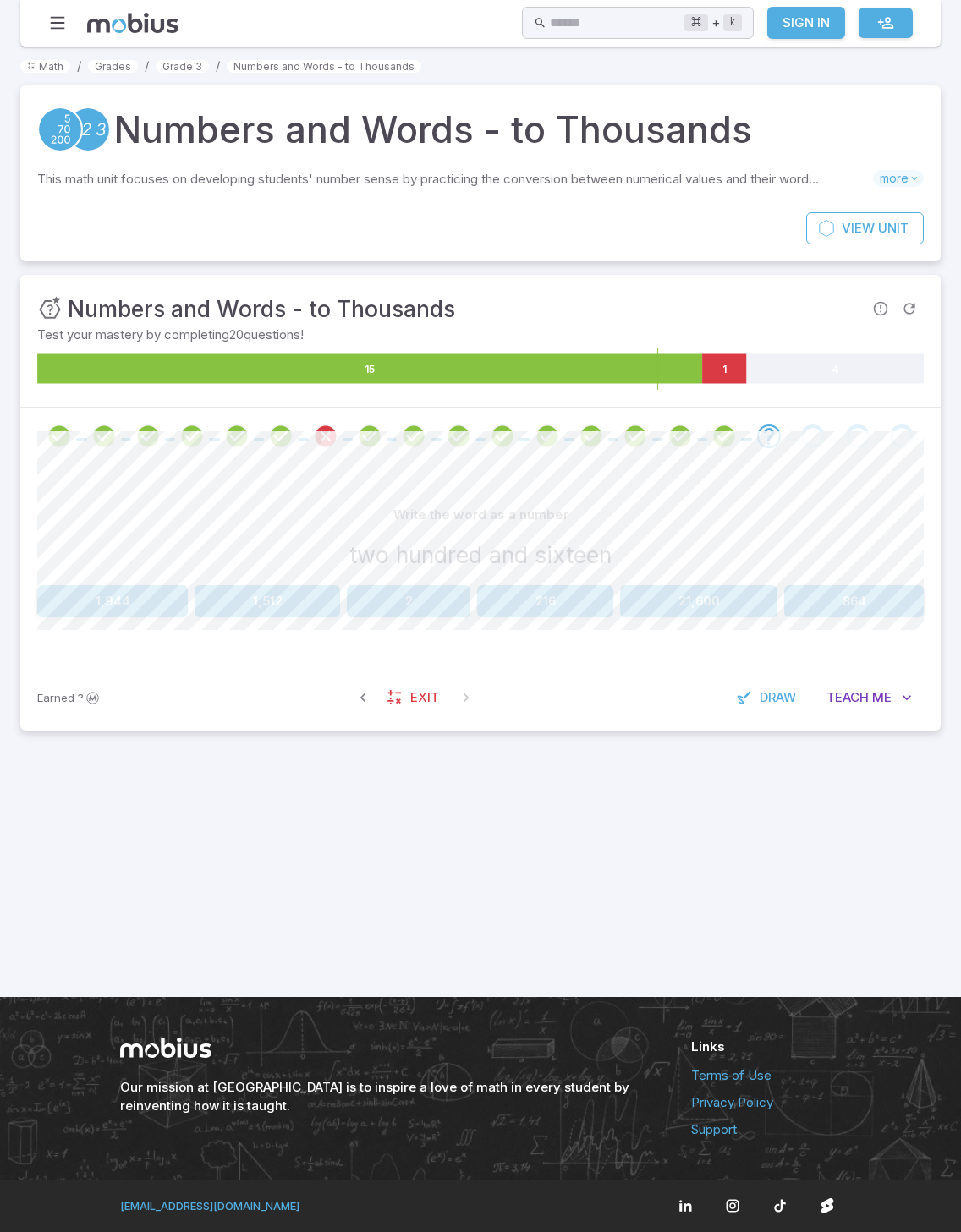 click on "216" at bounding box center [545, 601] 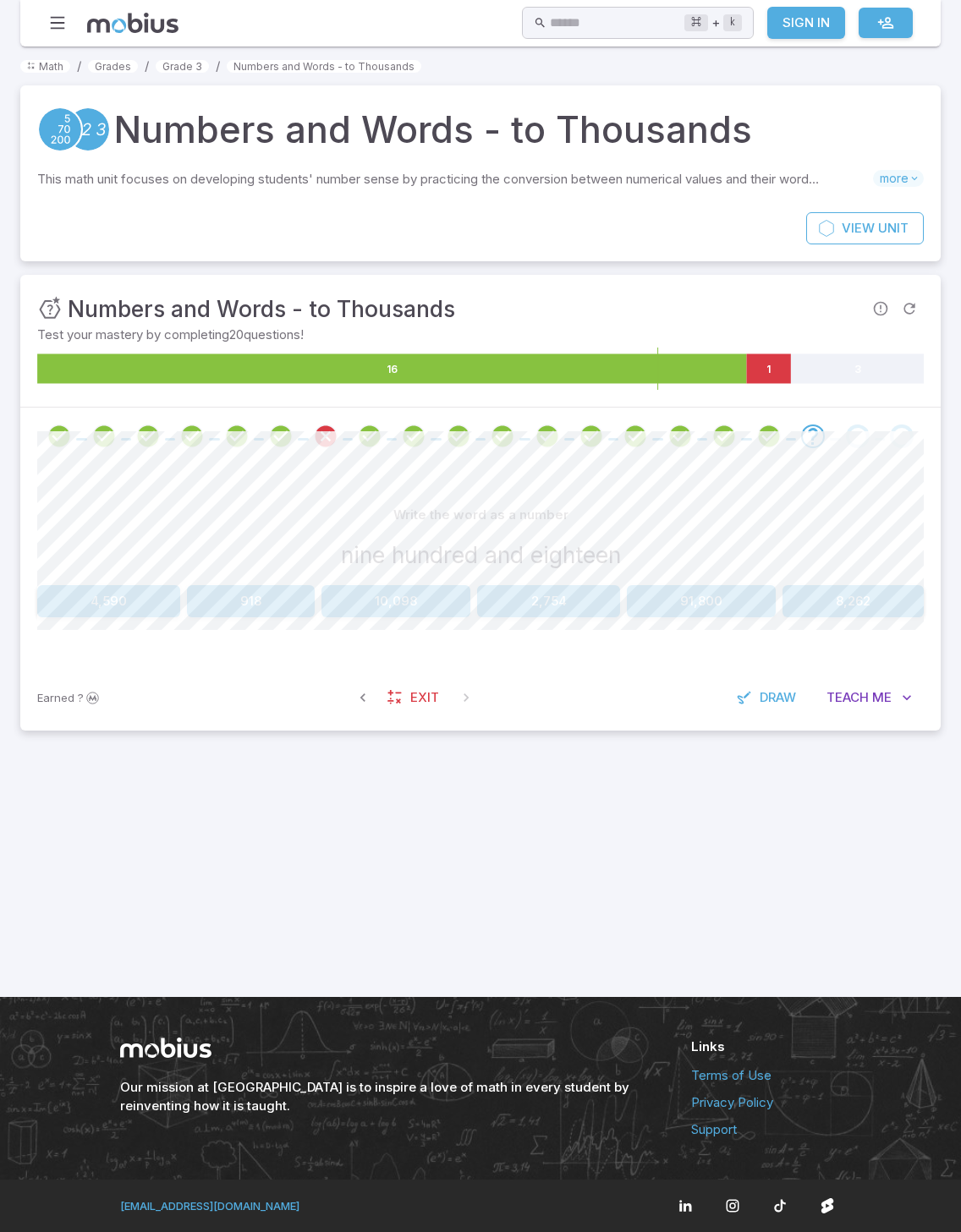 click on "918" at bounding box center [250, 601] 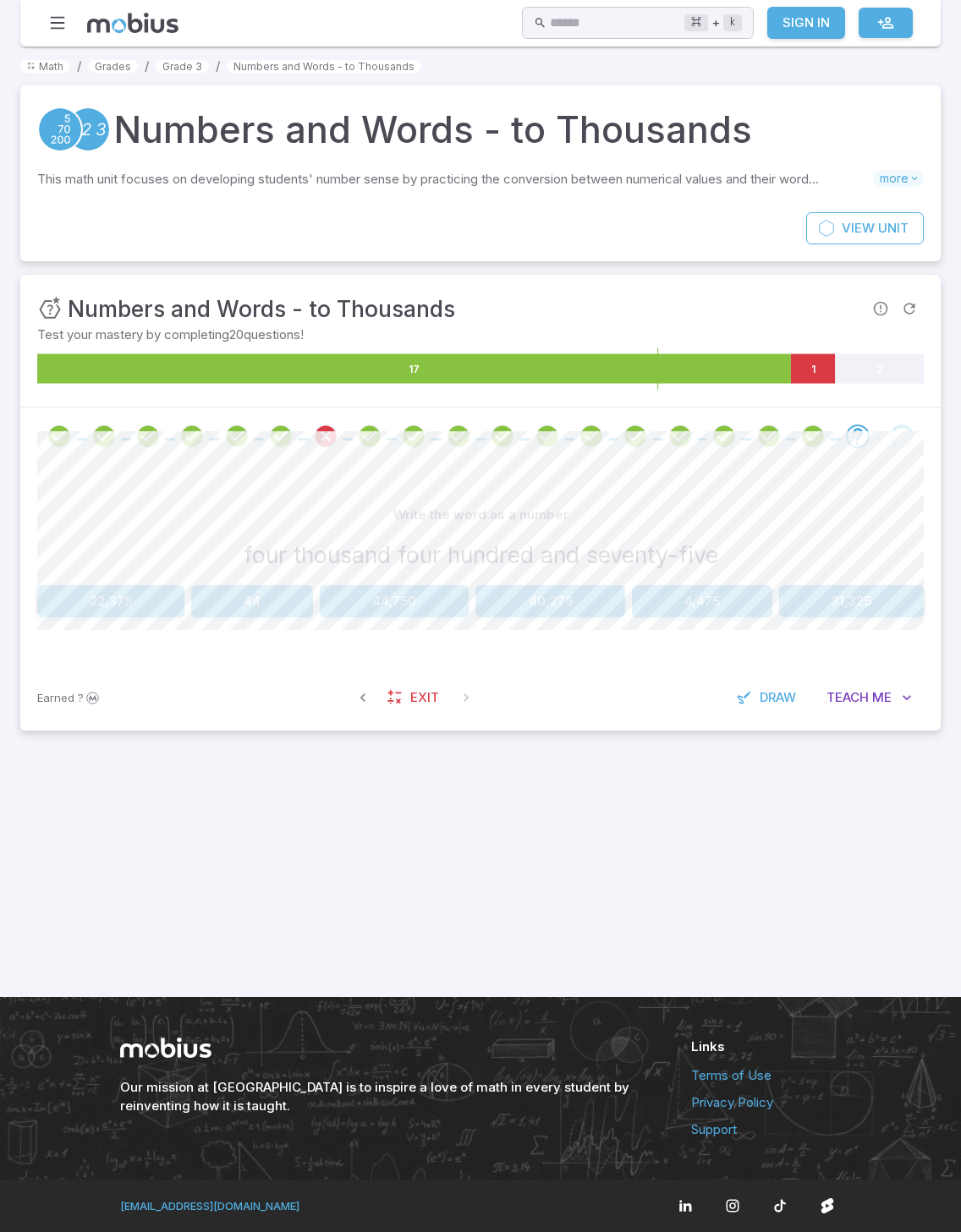 click on "4,475" at bounding box center (702, 601) 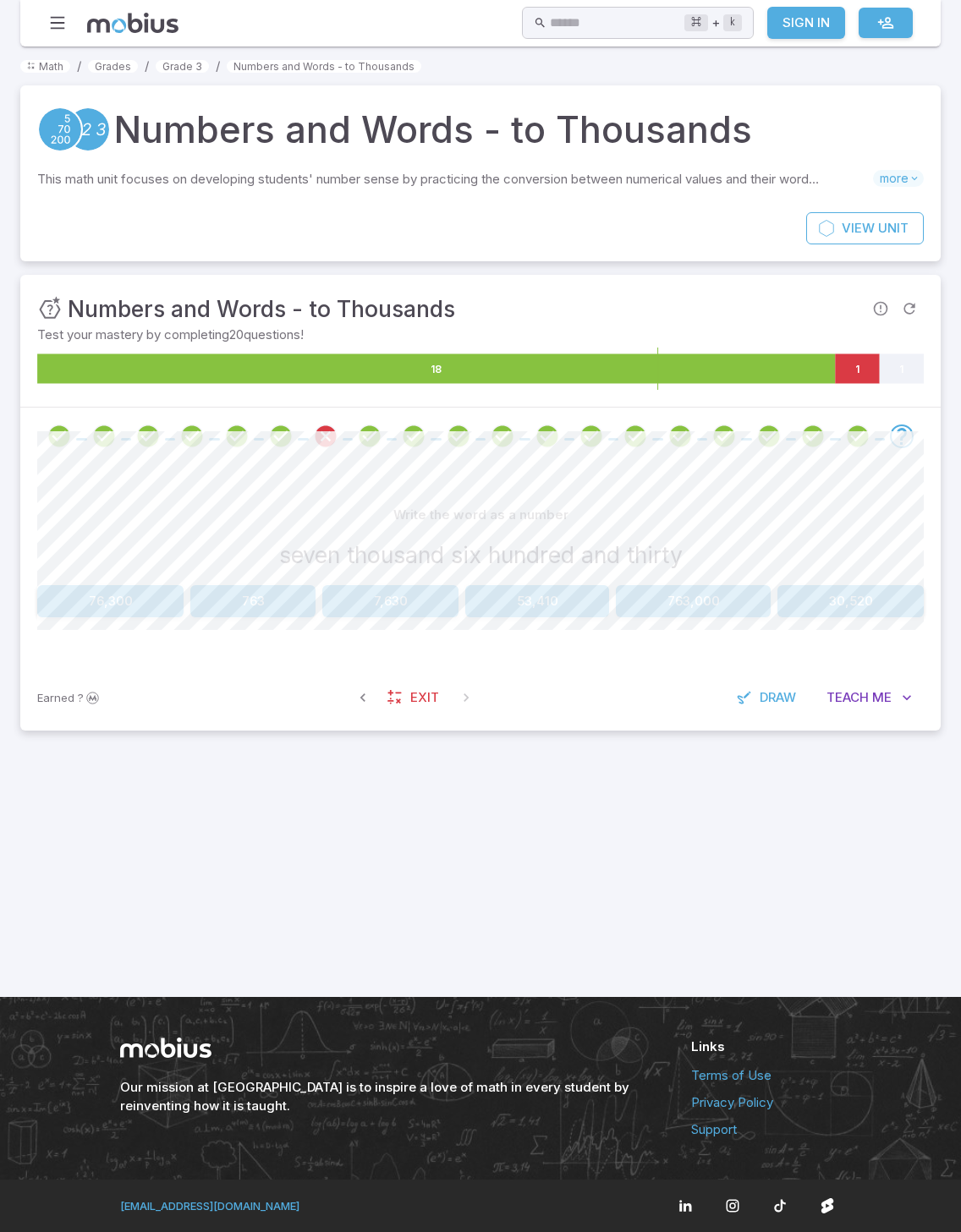 click on "763" at bounding box center (253, 601) 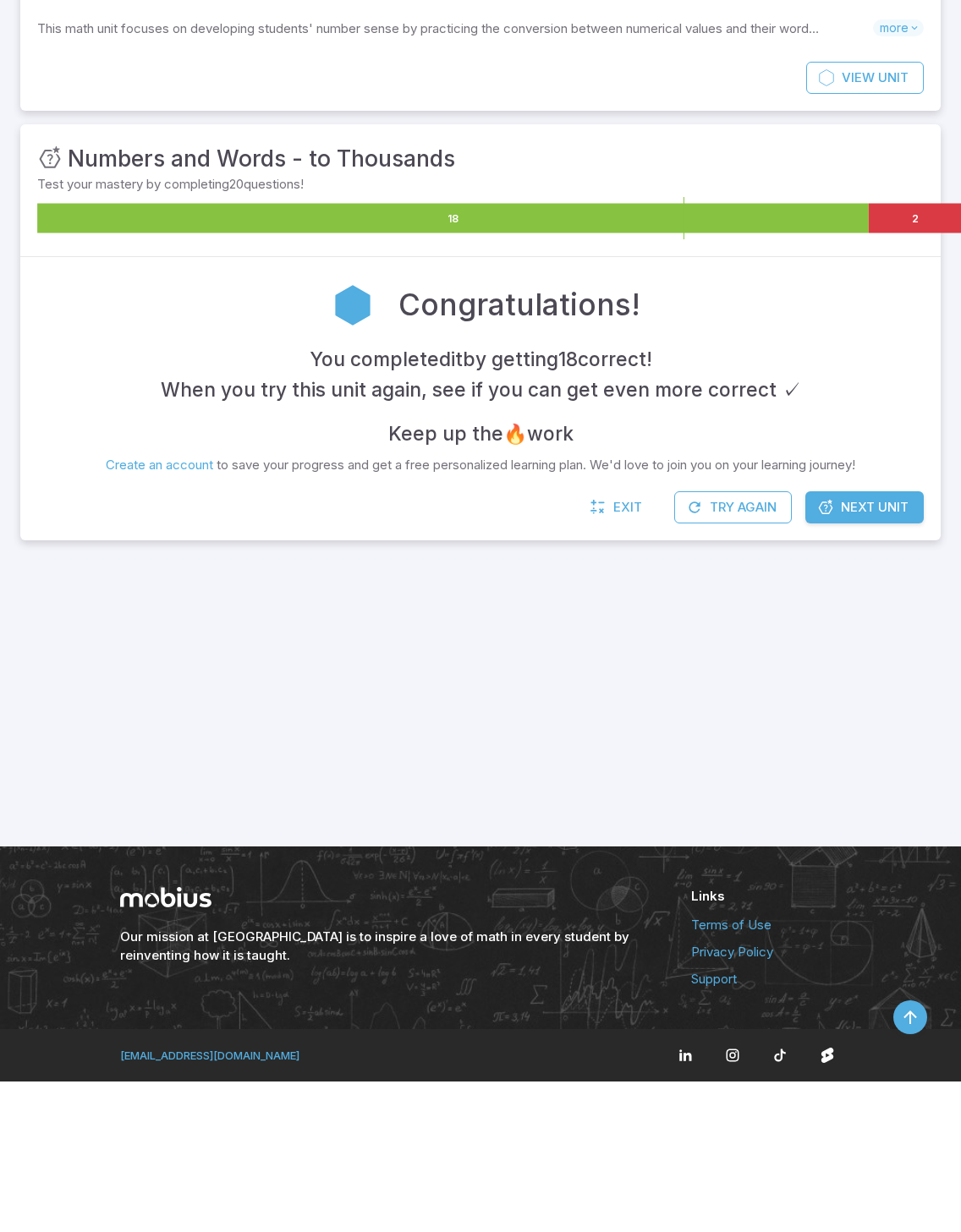 scroll, scrollTop: 234, scrollLeft: 0, axis: vertical 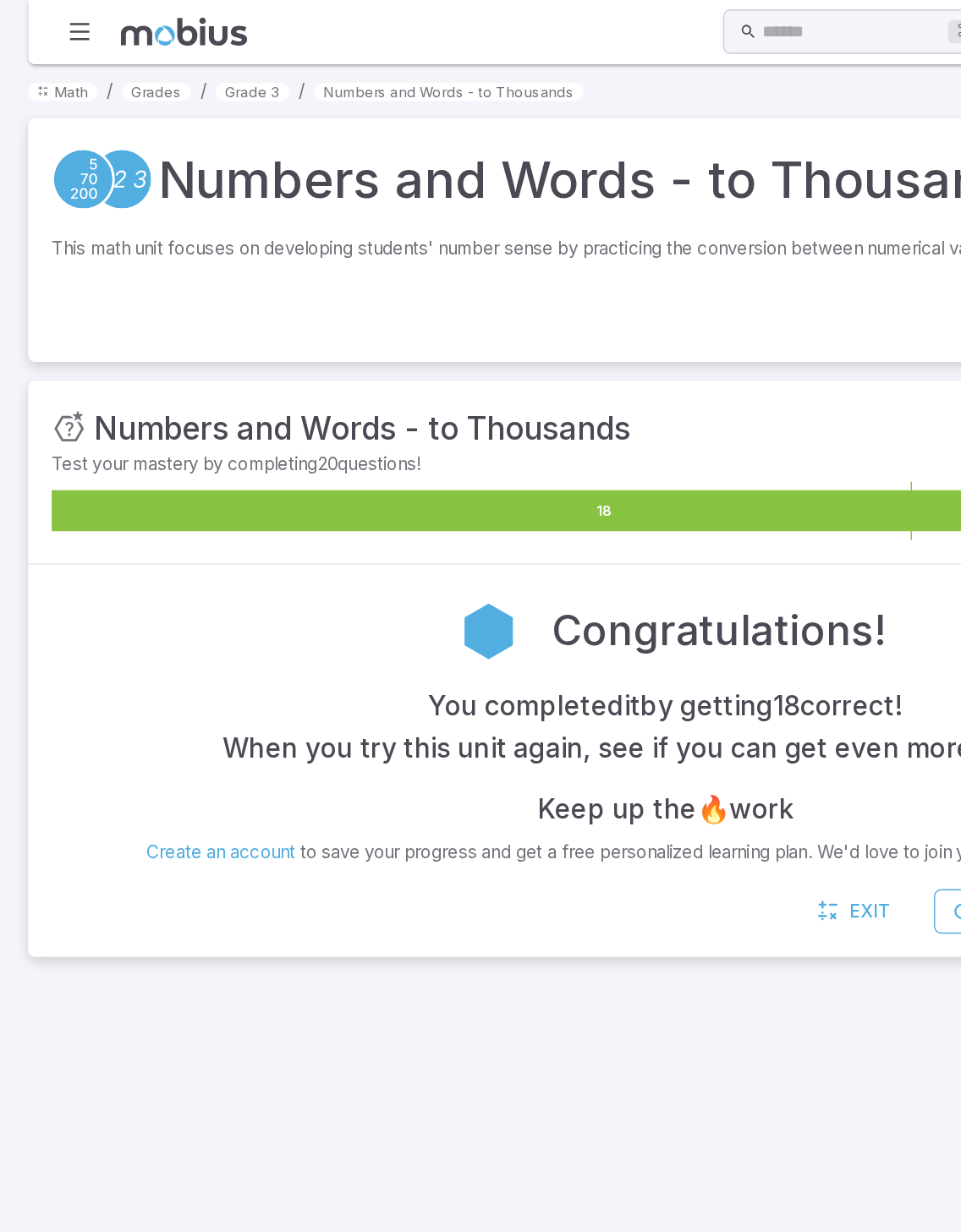 click on "Home Math Grade 1 Grade 2 Grade 3 Grade 4 Grade 5 Grade 6 Grade 7 Grade 8 Grade 9 Grade 10 Math Themes Programs Explorers (Grades 1-3) Explorers Elite (1-3) Navigators (Grades 4-6) Navigators Elite (4-6) Challengers (Grades 7-9) Challengers Elite (7-9) Schedule an Evaluation About Mobius Method Flexible Classes Company Support Pricing ⌘ + k ​ Sign In Join Math / Grades / Grade 3 / Numbers and Words - to Thousands Numbers and Words - to Thousands Skills you will learn include: Numbers and words Numbers up to thousands more View Unit Unit Mastery : Numbers and Words - to Thousands Test your mastery by completing  20  questions! 18 2 Congratulations! You completed  it  by getting  18  correct ! When you try this unit again, see if you can get even more correct ✓ Keep up the  🔥  work  Create an account   to save your progress and get a free personalized learning plan. We'd love to join you on your learning journey! Exit Try Again Next Unit Links   Terms of Use Privacy Policy Support [EMAIL_ADDRESS][DOMAIN_NAME]" at bounding box center [480, 616] 